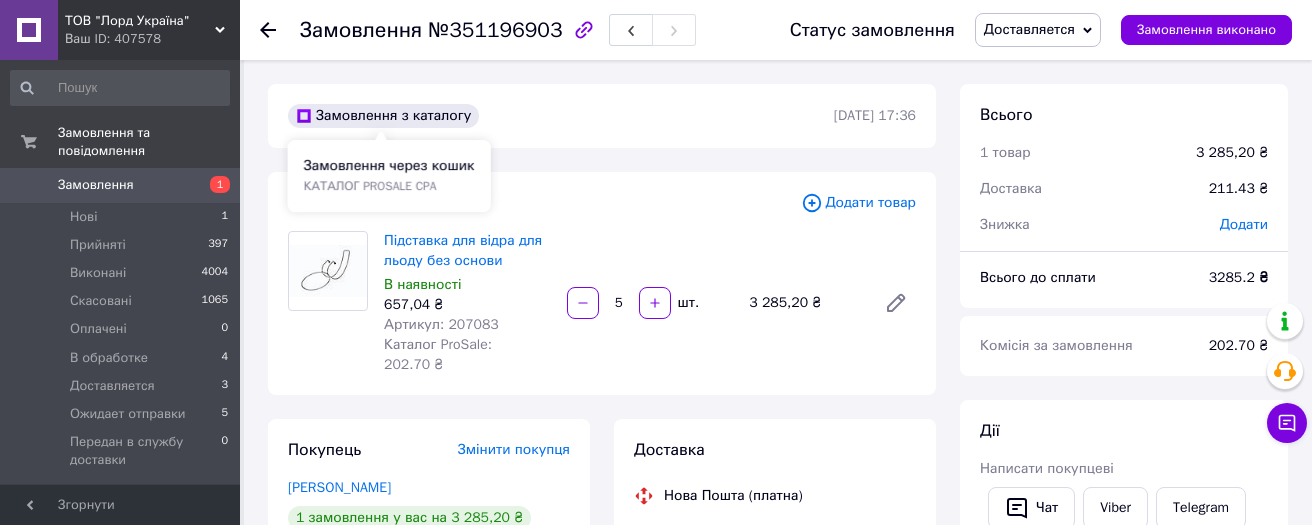 scroll, scrollTop: 0, scrollLeft: 0, axis: both 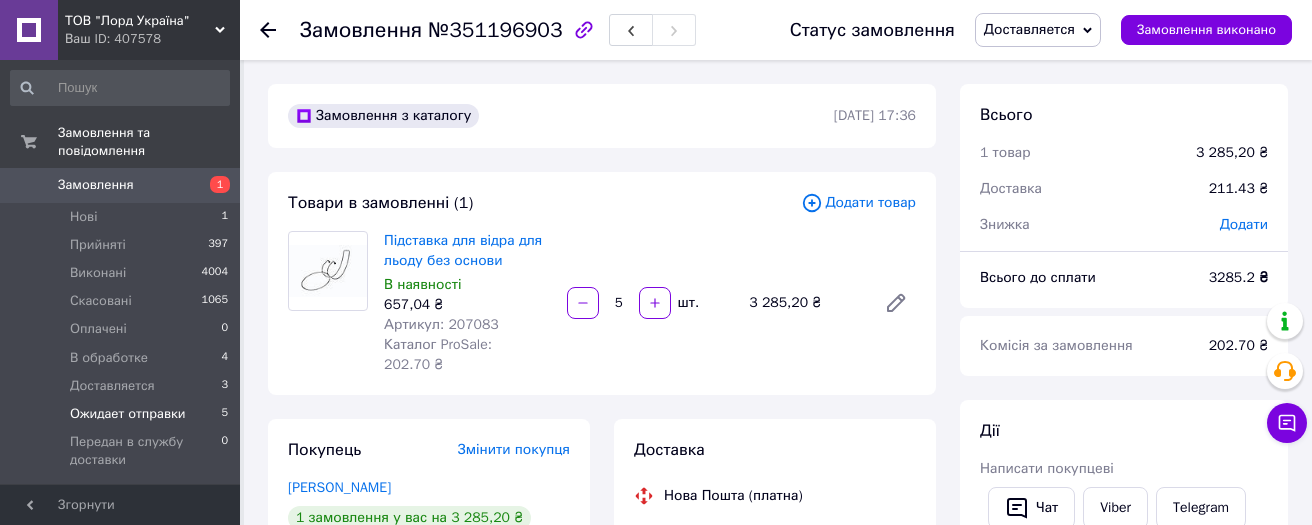 click on "Ожидает отправки" at bounding box center (128, 414) 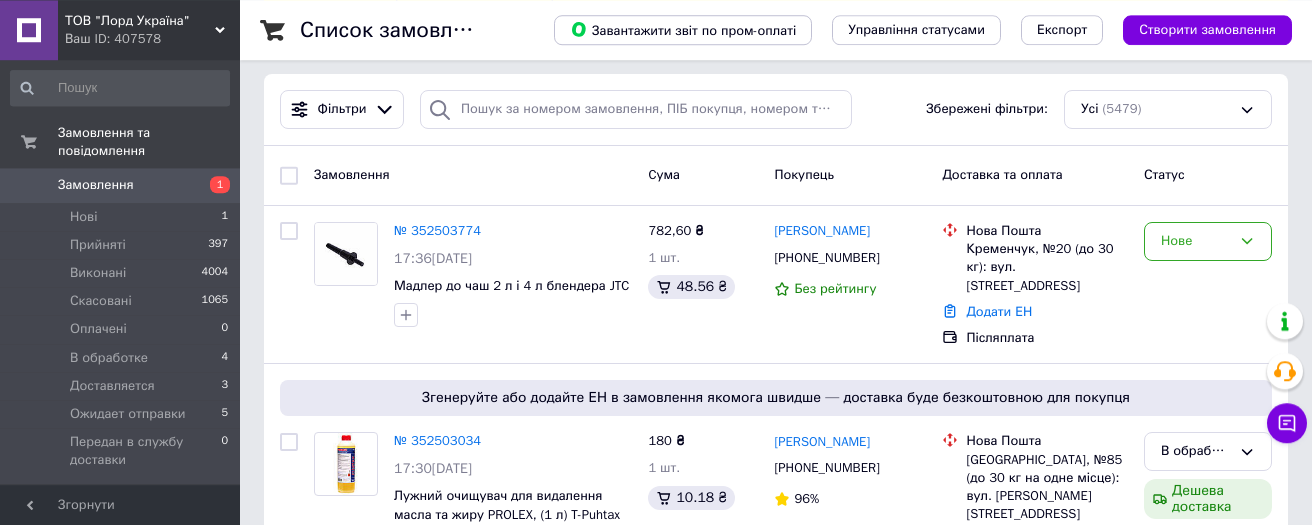 scroll, scrollTop: 213, scrollLeft: 0, axis: vertical 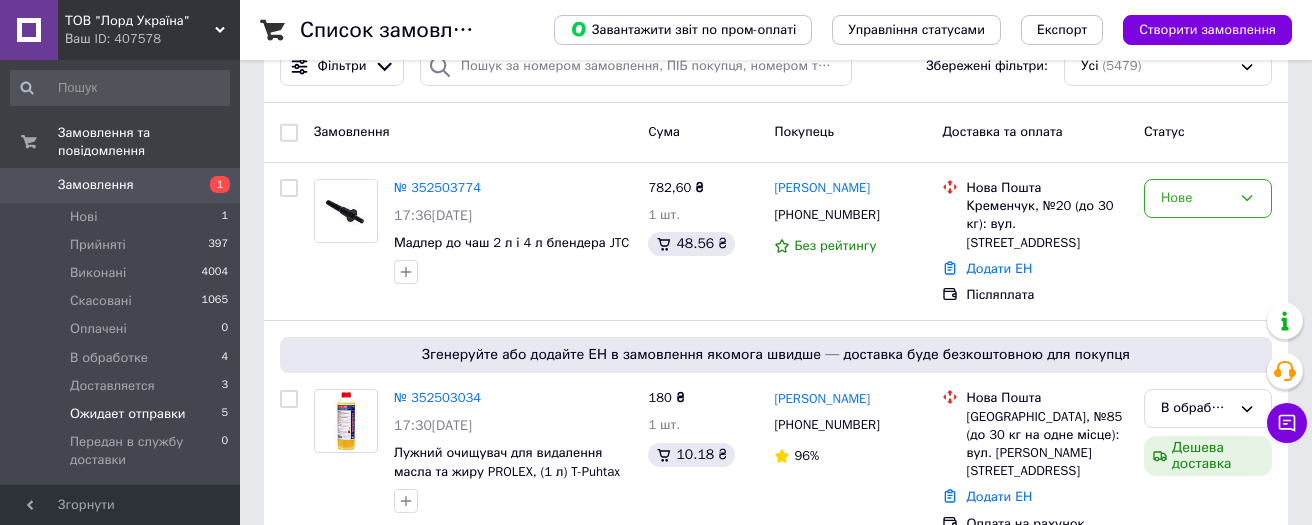 click on "Ожидает отправки" at bounding box center (128, 414) 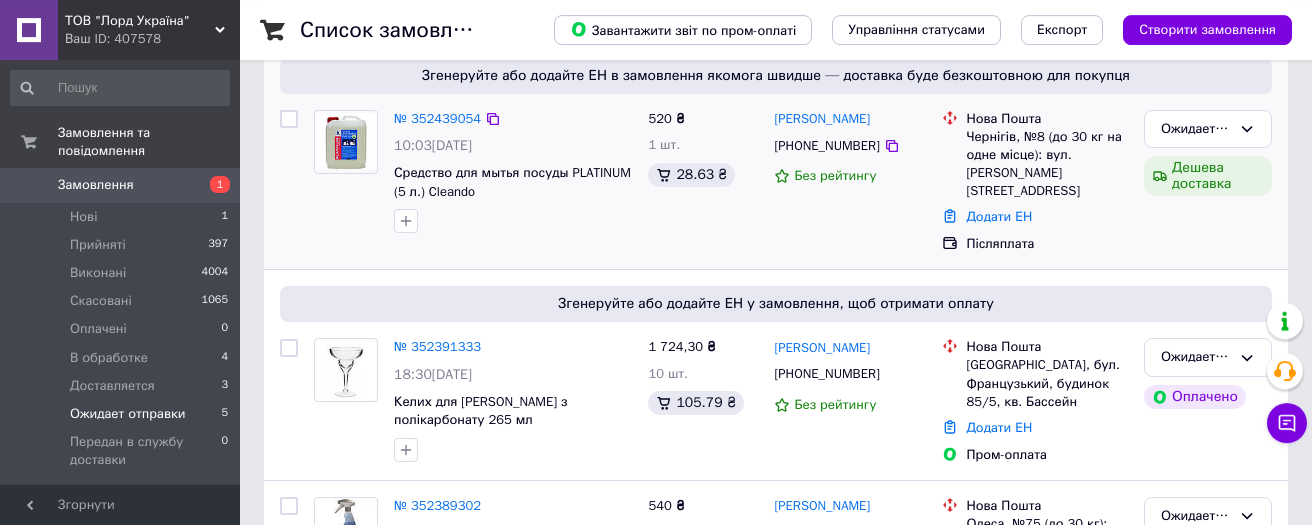 scroll, scrollTop: 426, scrollLeft: 0, axis: vertical 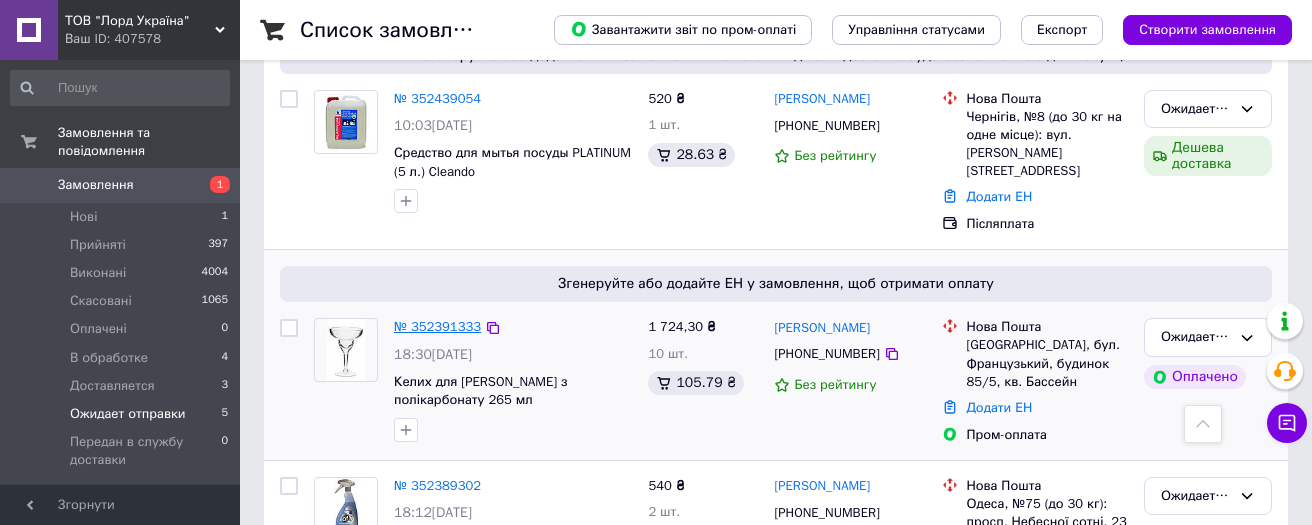 click on "№ 352391333" at bounding box center (437, 326) 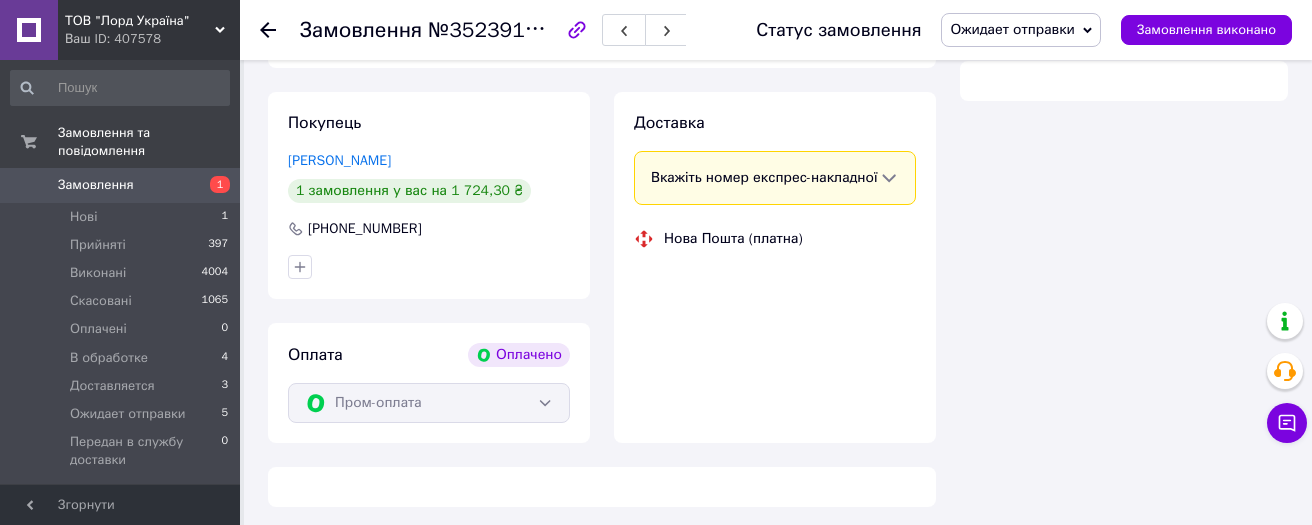 scroll, scrollTop: 375, scrollLeft: 0, axis: vertical 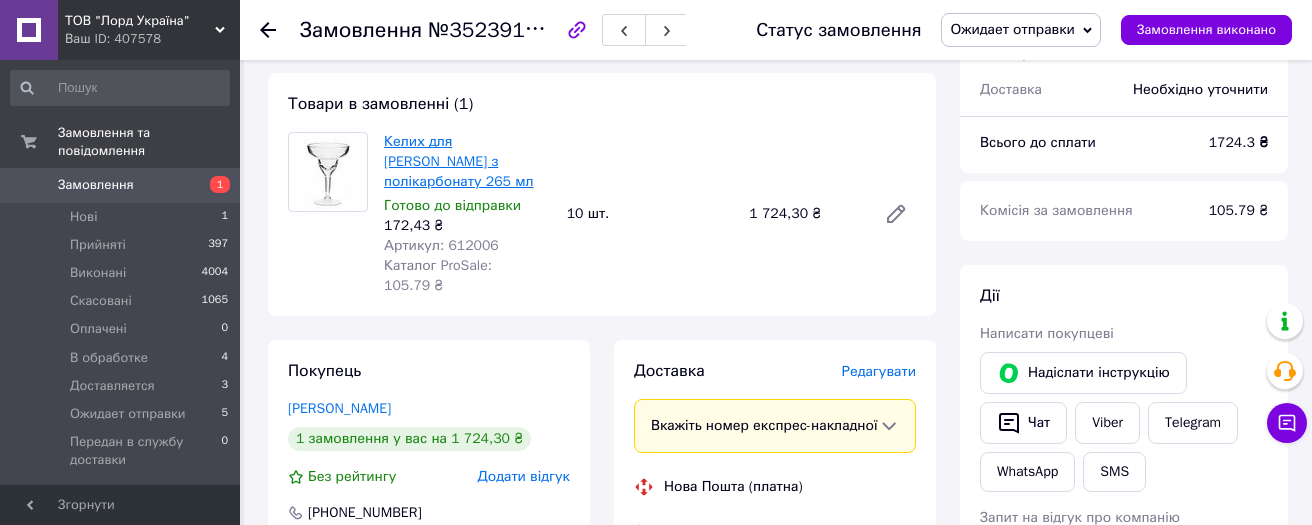 click on "Келих для [PERSON_NAME] з полікарбонату 265 мл" at bounding box center [459, 161] 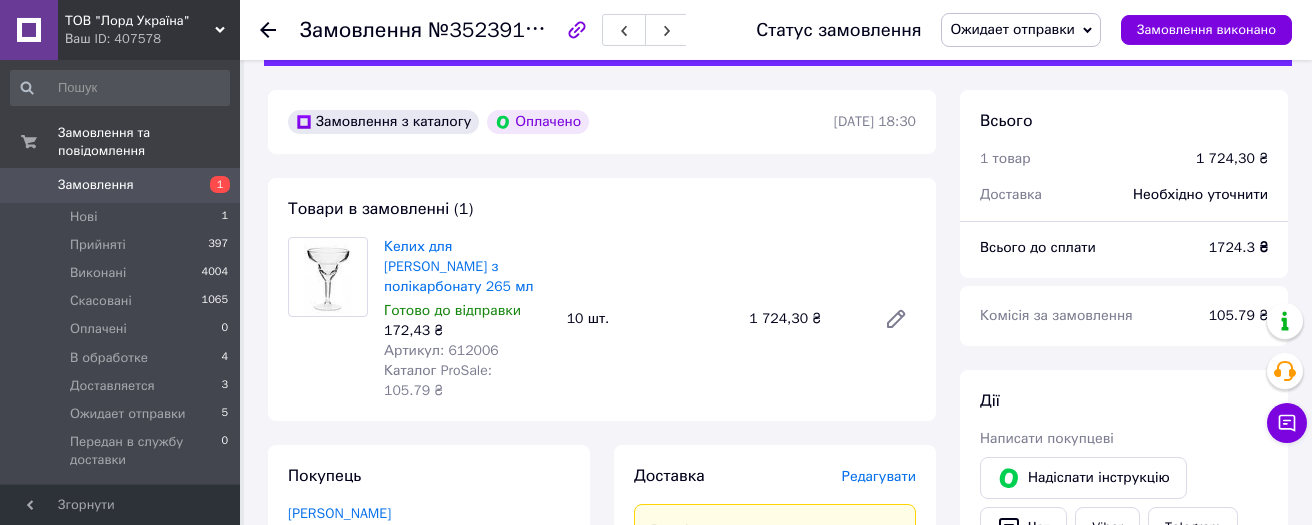 scroll, scrollTop: 55, scrollLeft: 0, axis: vertical 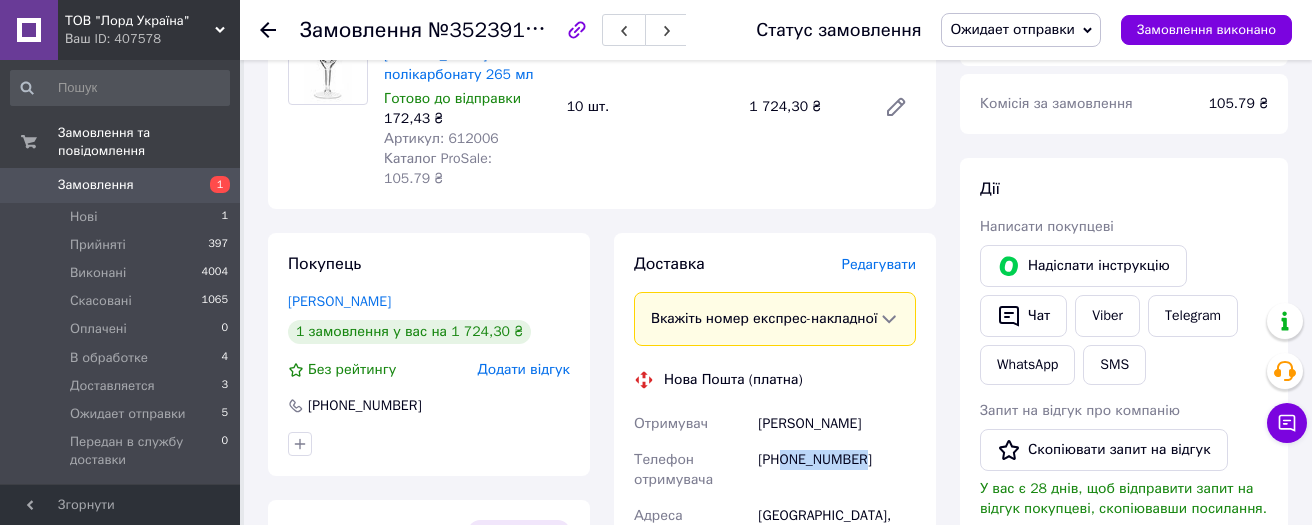 drag, startPoint x: 866, startPoint y: 465, endPoint x: 795, endPoint y: 462, distance: 71.063354 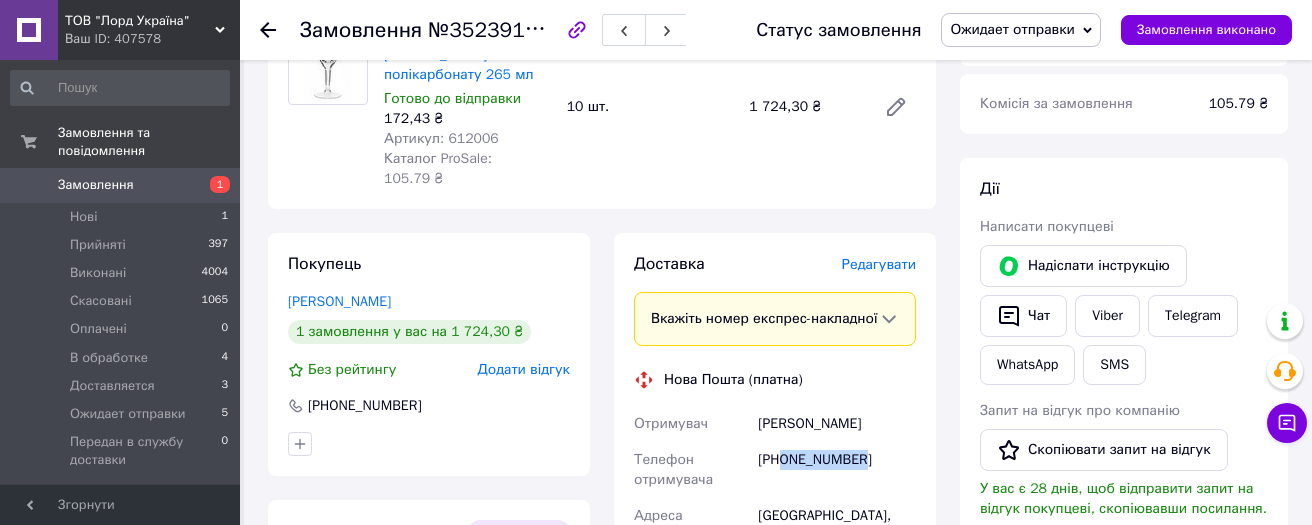 copy on "0637358855" 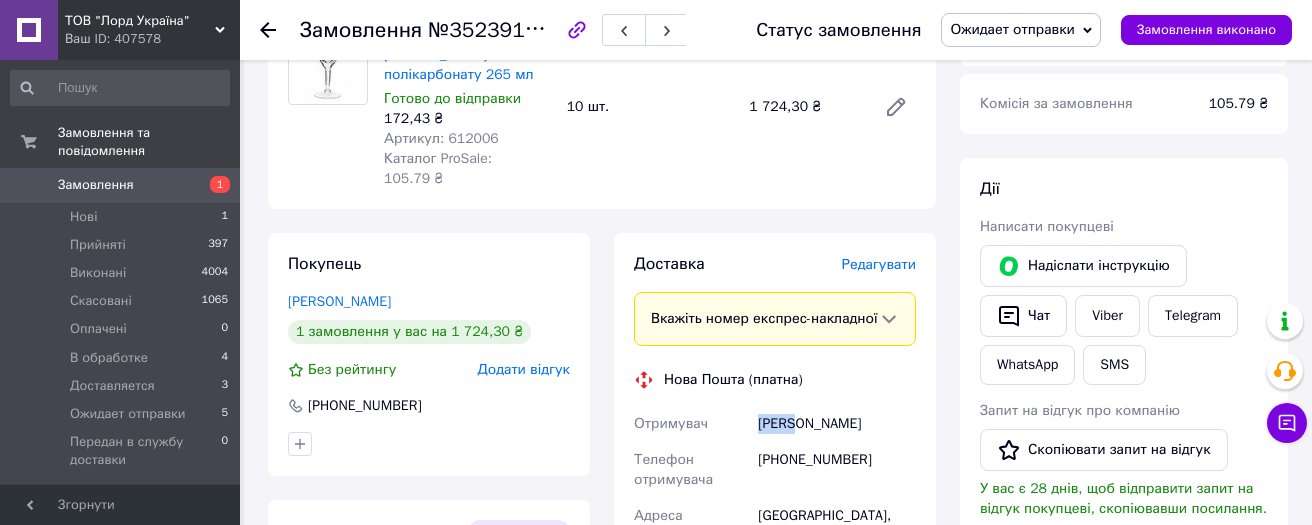 drag, startPoint x: 756, startPoint y: 431, endPoint x: 797, endPoint y: 430, distance: 41.01219 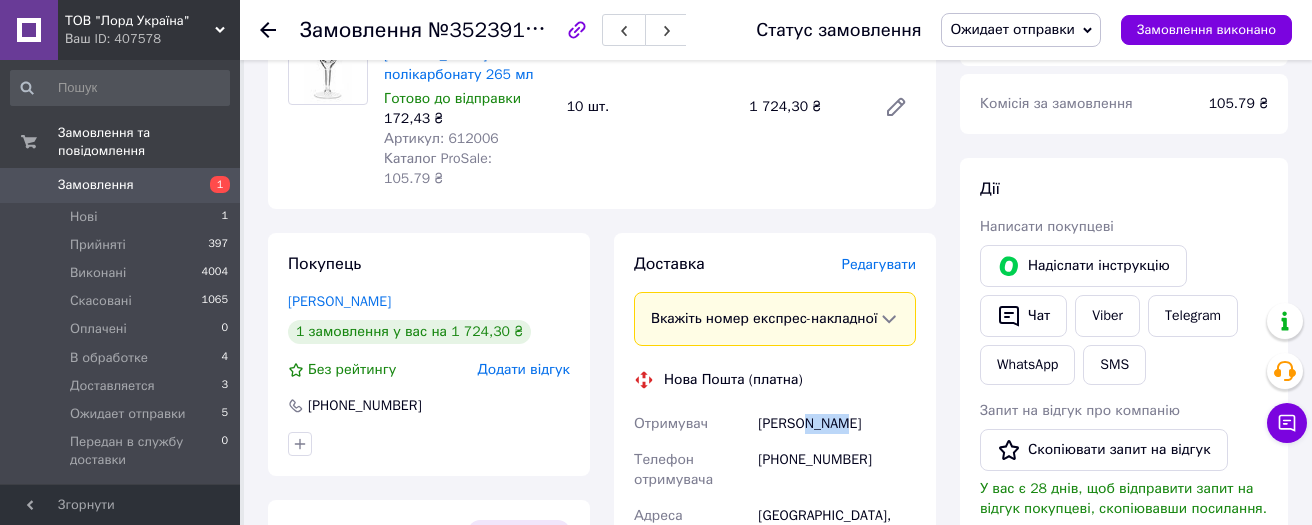 drag, startPoint x: 802, startPoint y: 425, endPoint x: 853, endPoint y: 429, distance: 51.156624 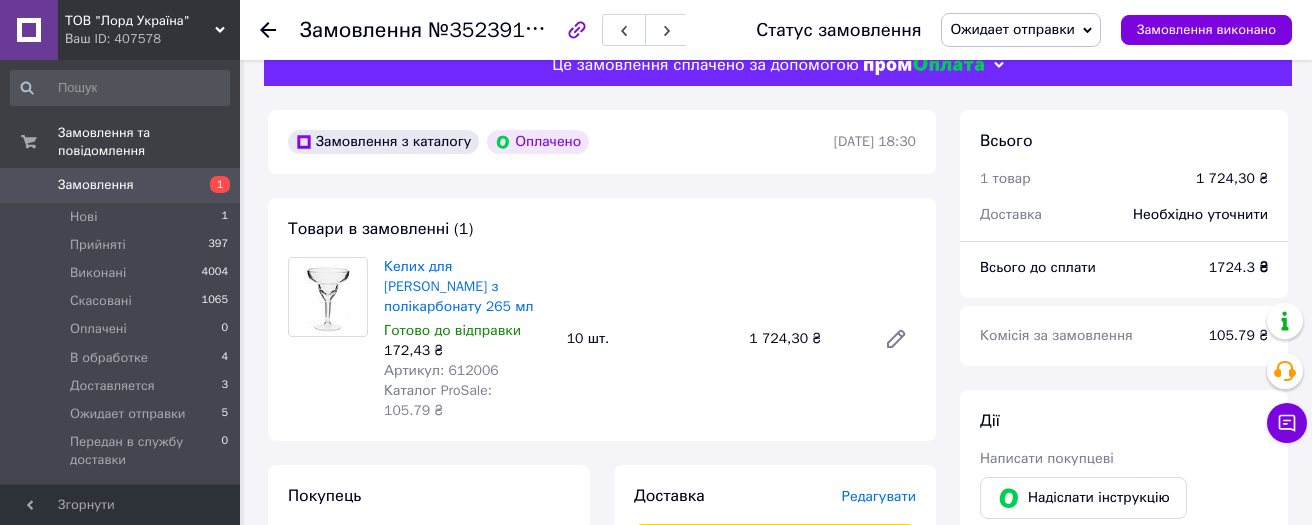 scroll, scrollTop: 0, scrollLeft: 0, axis: both 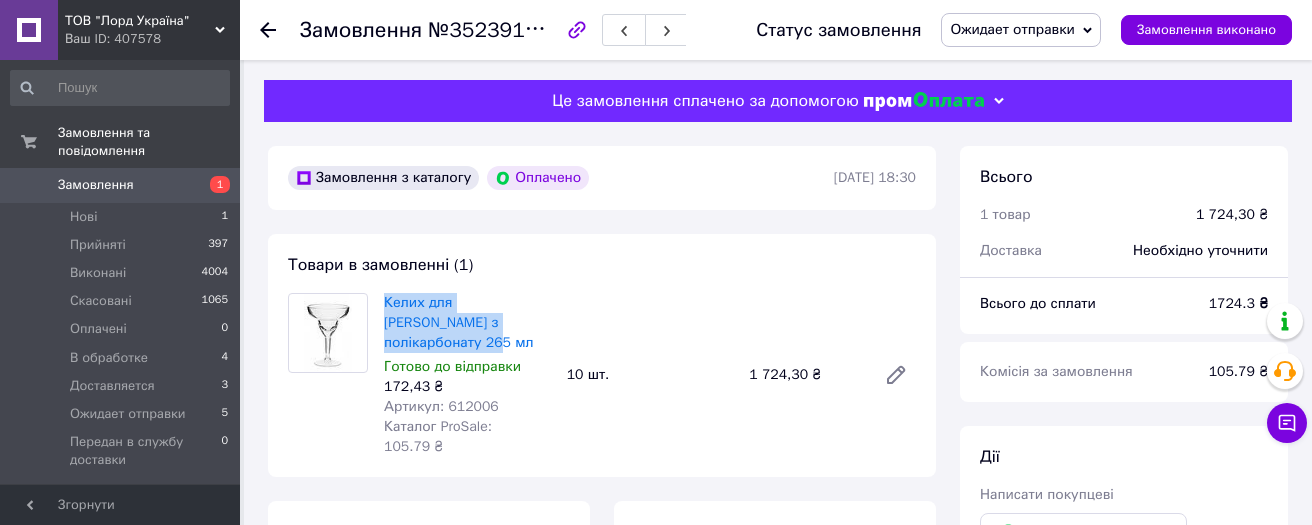 drag, startPoint x: 381, startPoint y: 292, endPoint x: 544, endPoint y: 321, distance: 165.55966 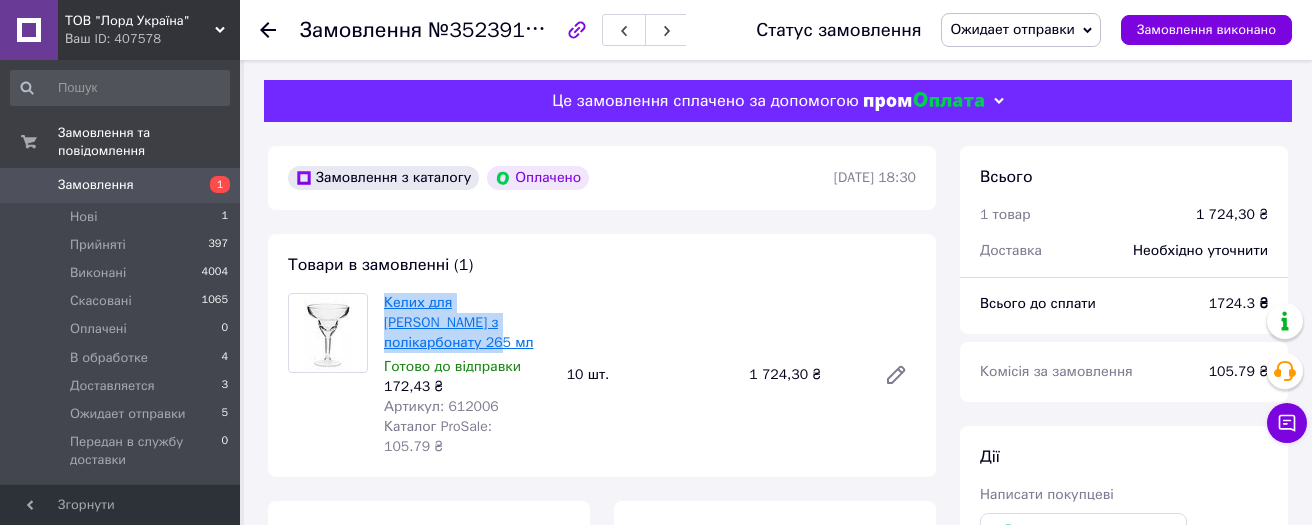 copy on "Келих для [PERSON_NAME] з полікарбонату 265 мл" 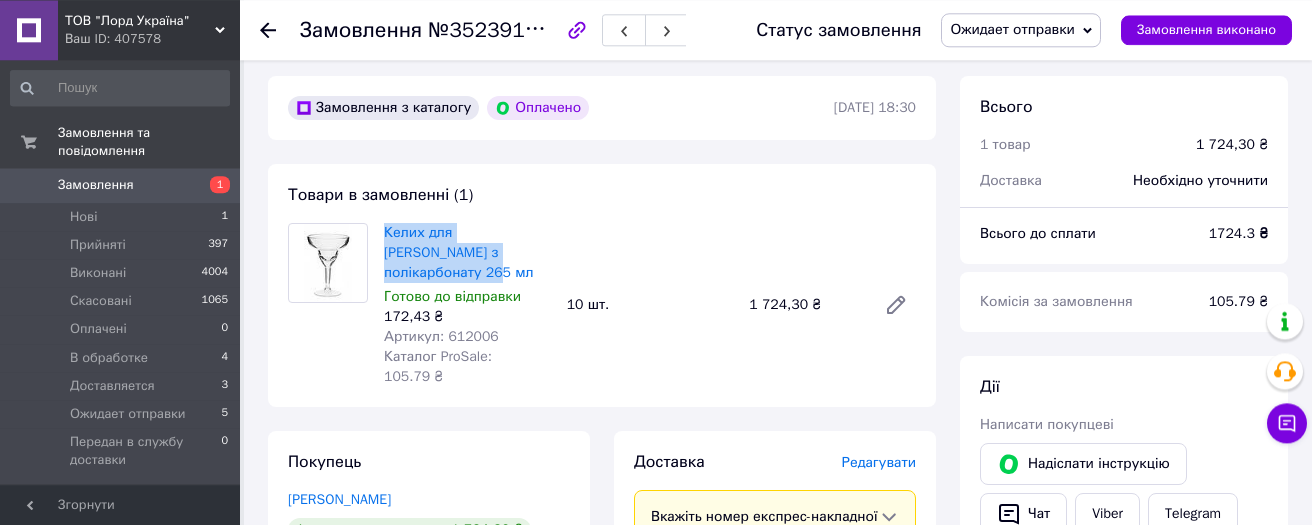 scroll, scrollTop: 106, scrollLeft: 0, axis: vertical 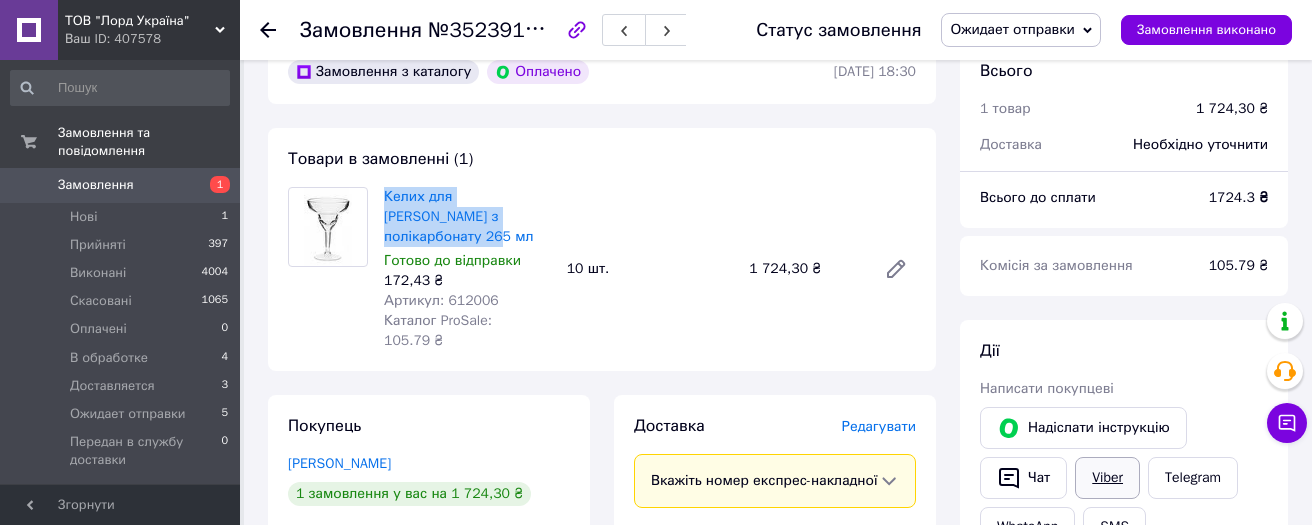 drag, startPoint x: 1114, startPoint y: 484, endPoint x: 1114, endPoint y: 461, distance: 23 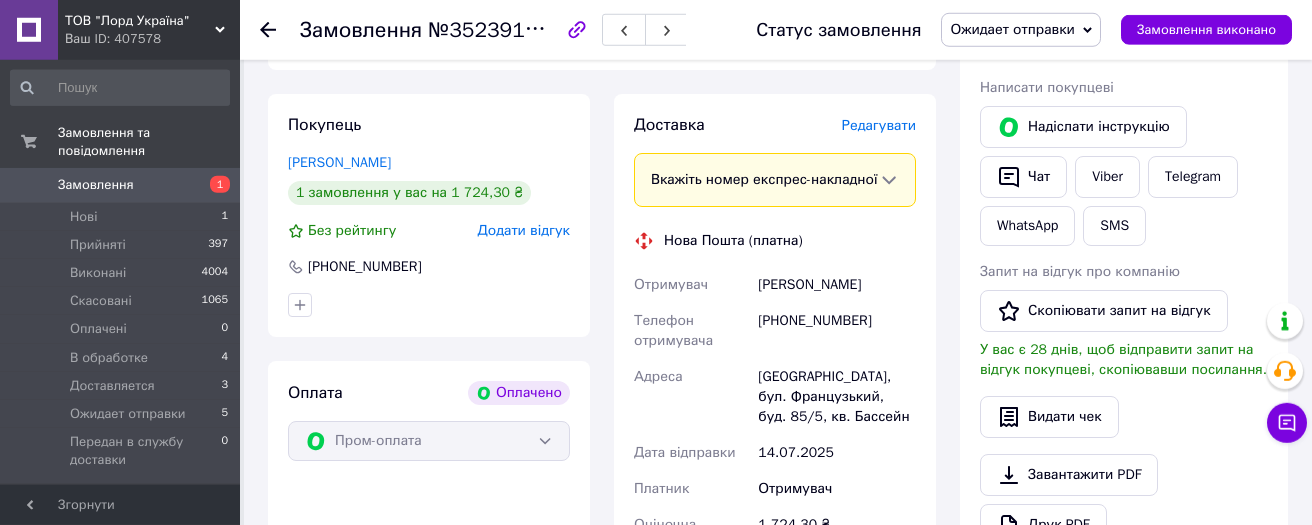 scroll, scrollTop: 426, scrollLeft: 0, axis: vertical 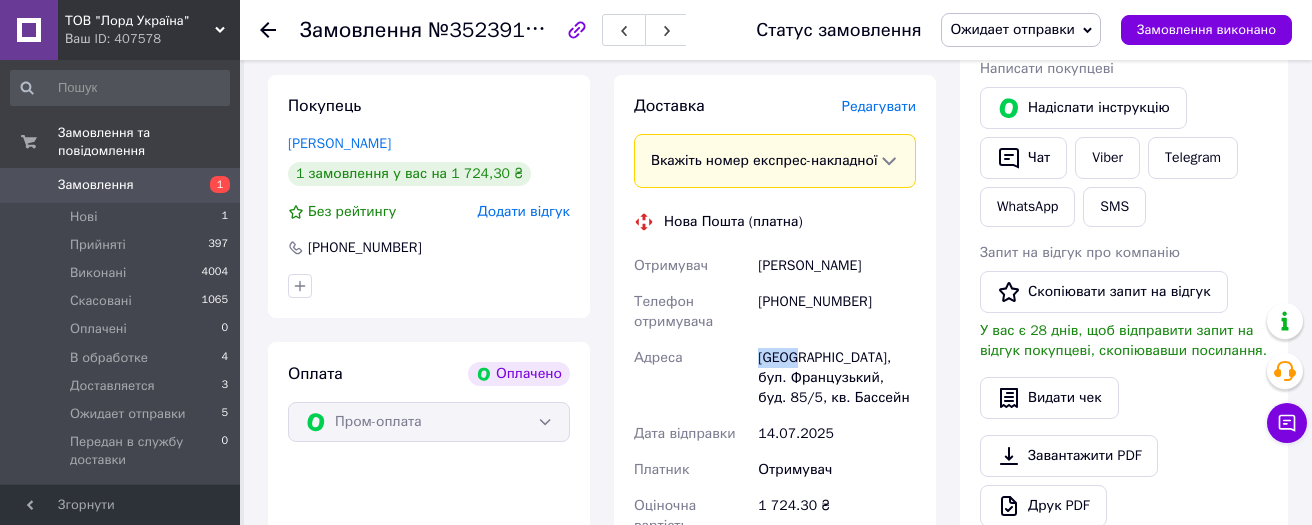 drag, startPoint x: 759, startPoint y: 357, endPoint x: 800, endPoint y: 357, distance: 41 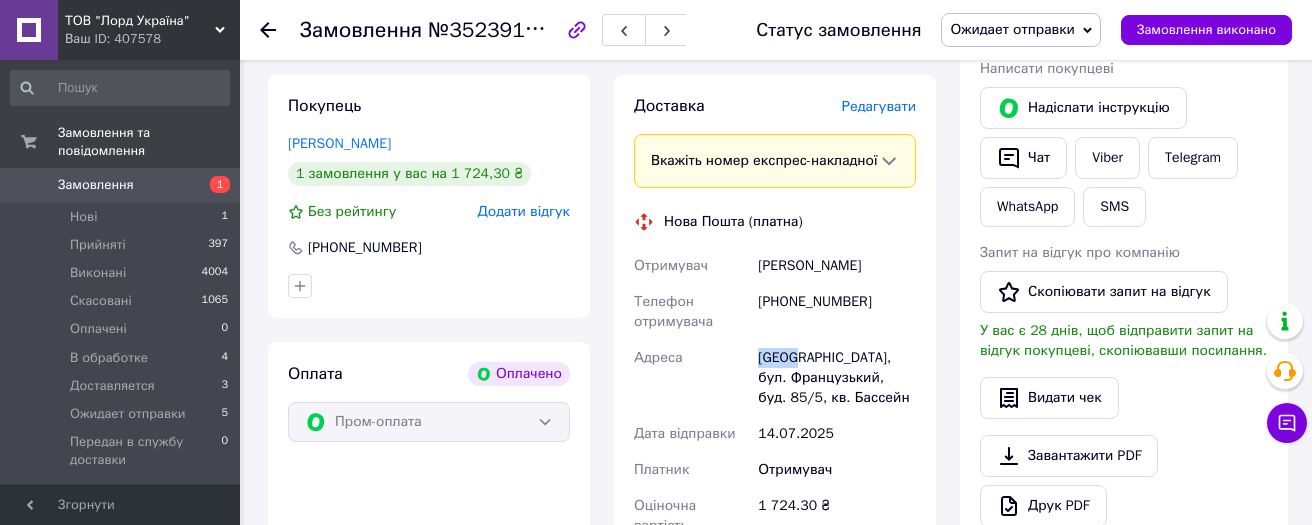 copy on "[GEOGRAPHIC_DATA]" 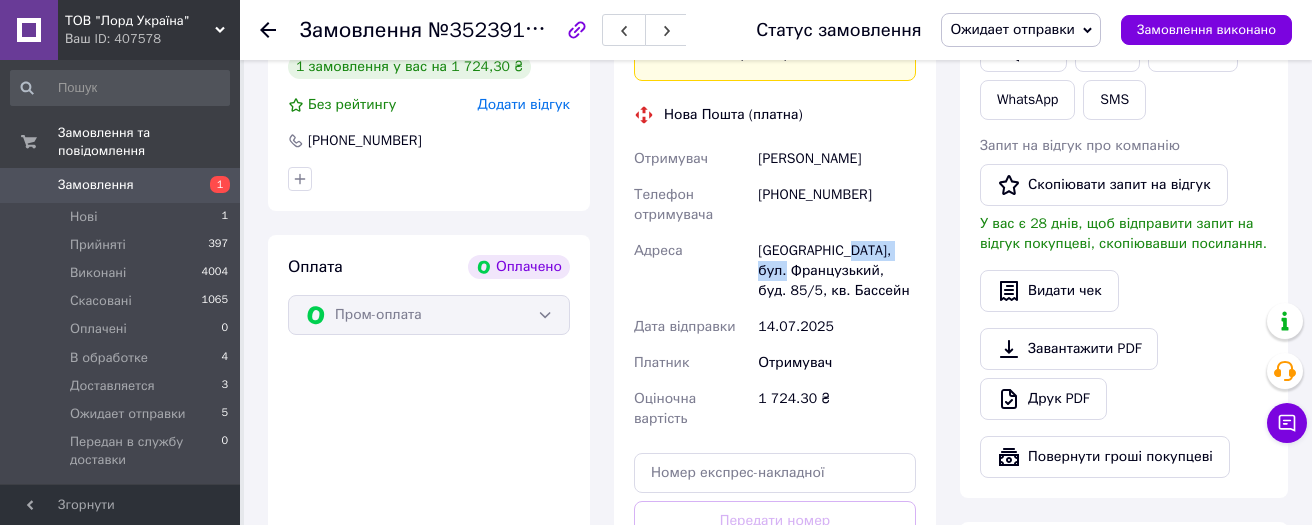 drag, startPoint x: 761, startPoint y: 269, endPoint x: 841, endPoint y: 267, distance: 80.024994 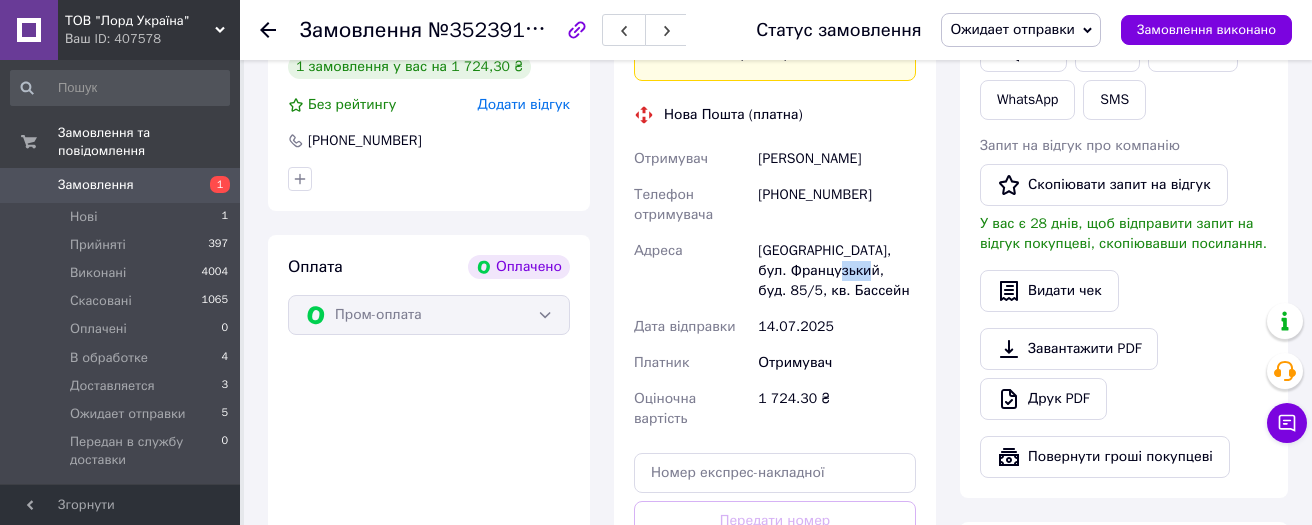 drag, startPoint x: 880, startPoint y: 275, endPoint x: 904, endPoint y: 272, distance: 24.186773 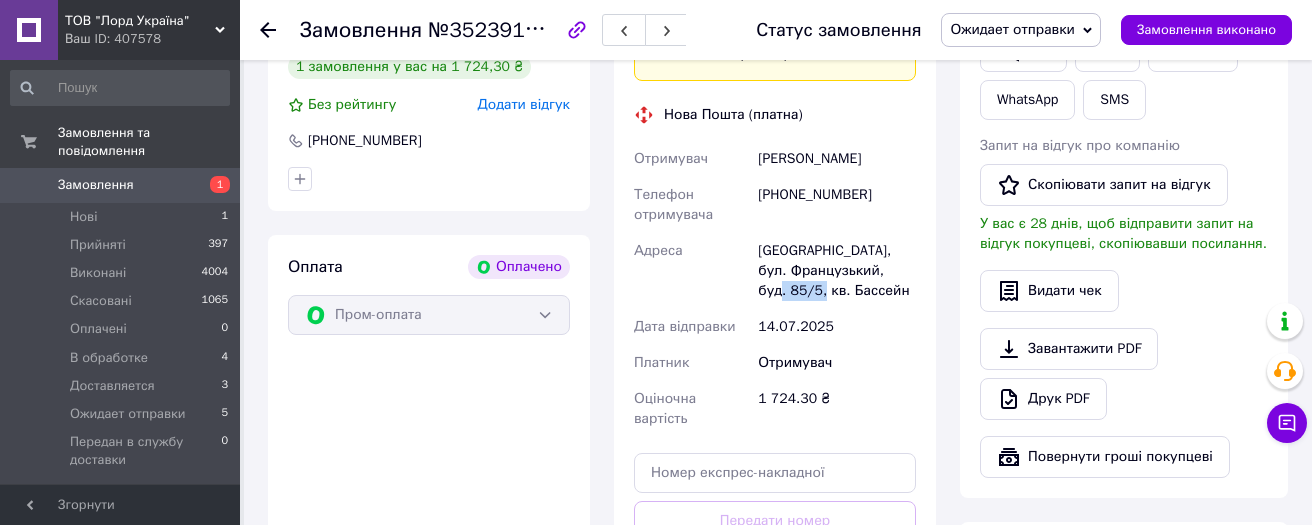 drag, startPoint x: 783, startPoint y: 290, endPoint x: 836, endPoint y: 289, distance: 53.009434 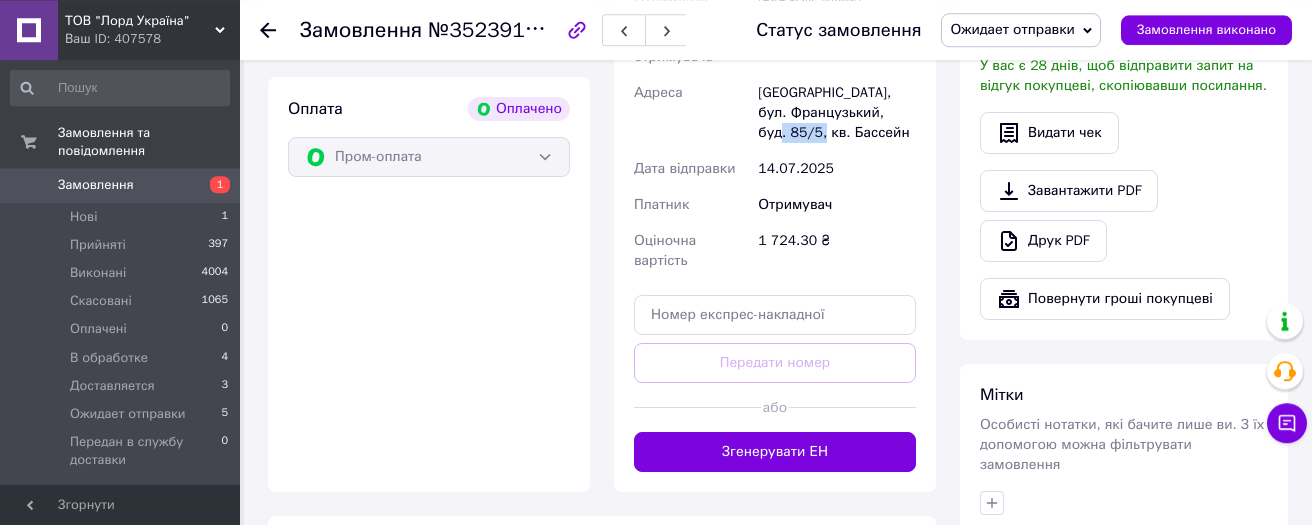 scroll, scrollTop: 746, scrollLeft: 0, axis: vertical 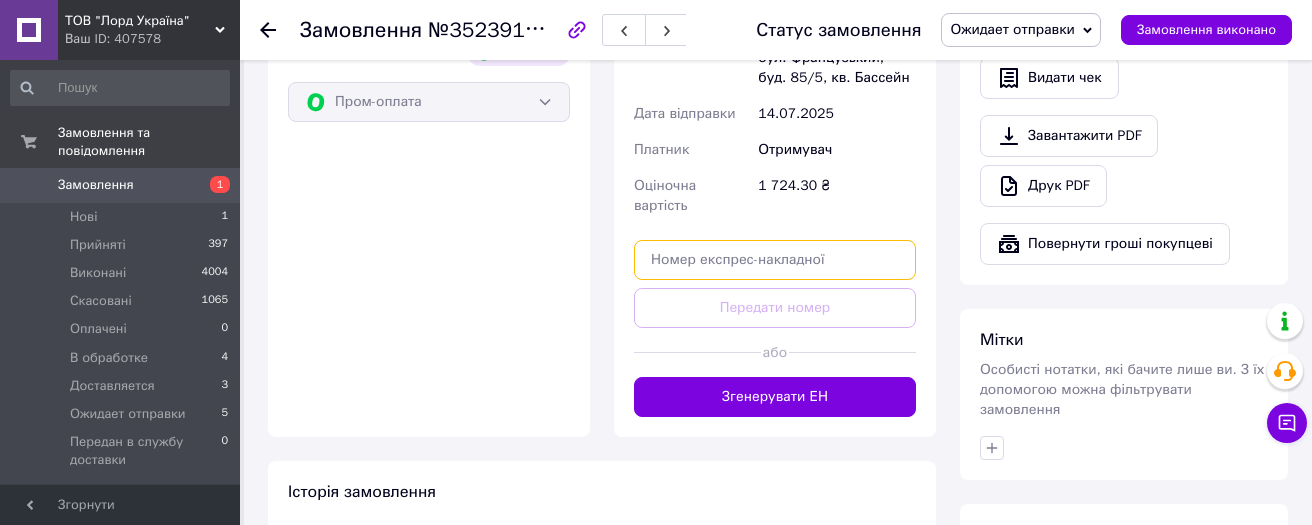 click at bounding box center (775, 260) 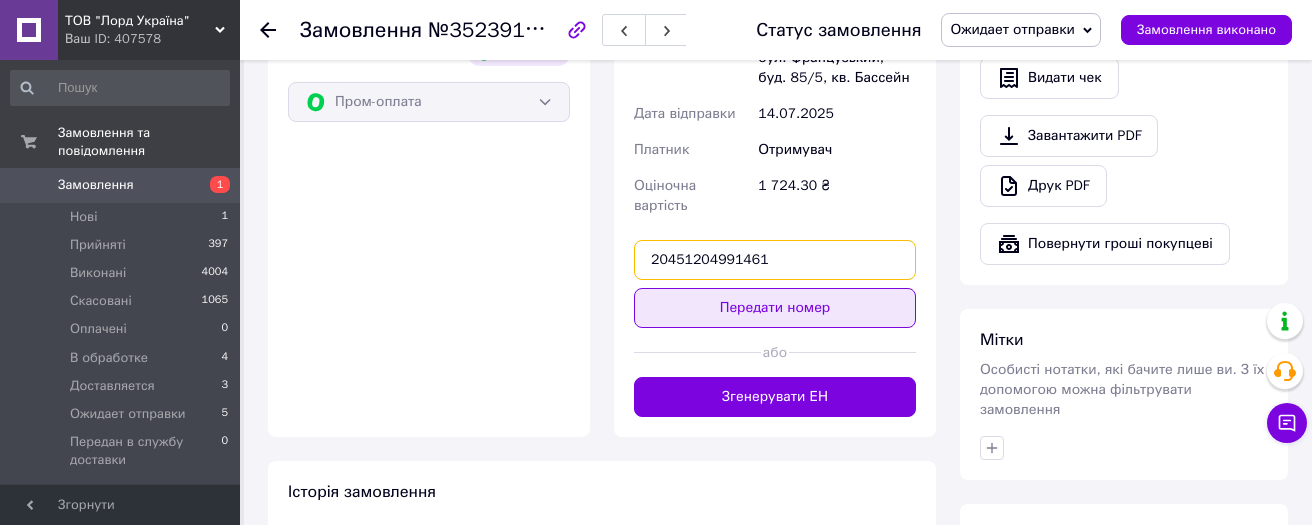 type on "20451204991461" 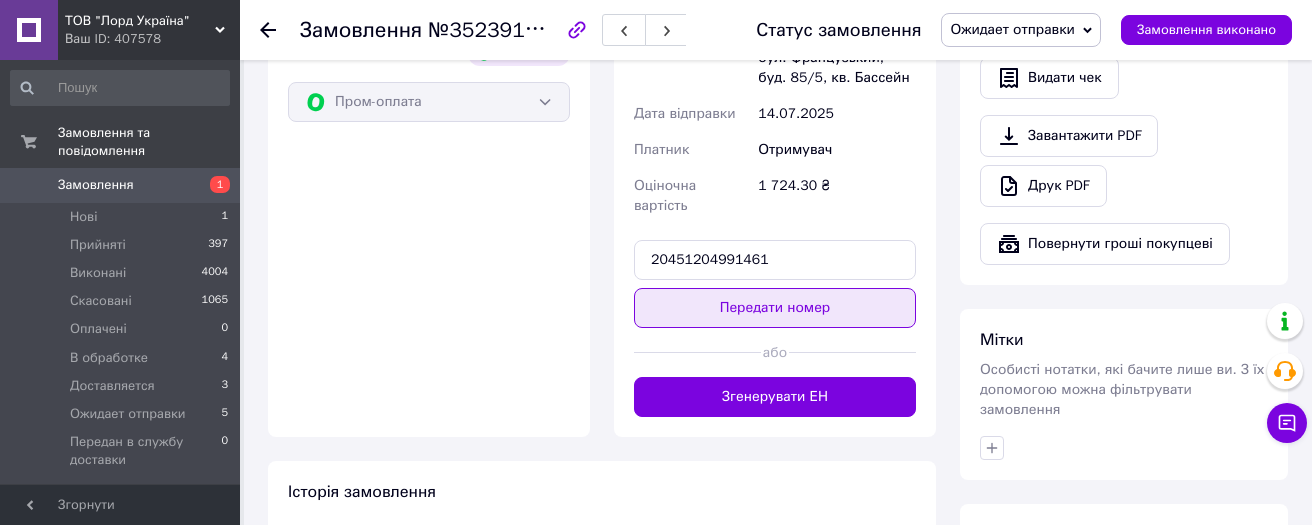 click on "Передати номер" at bounding box center [775, 308] 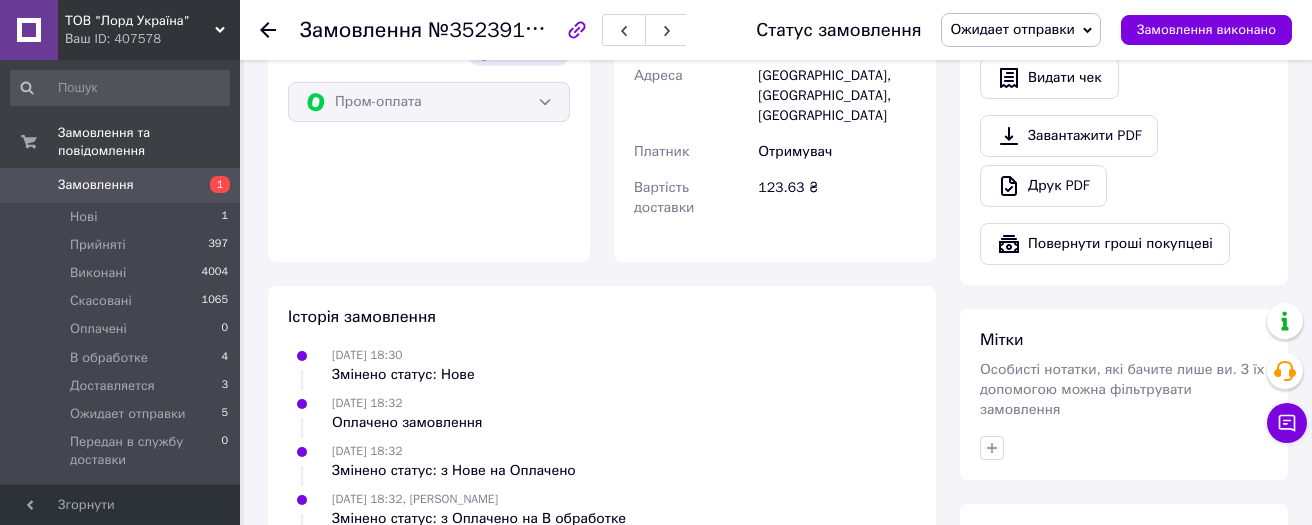 click 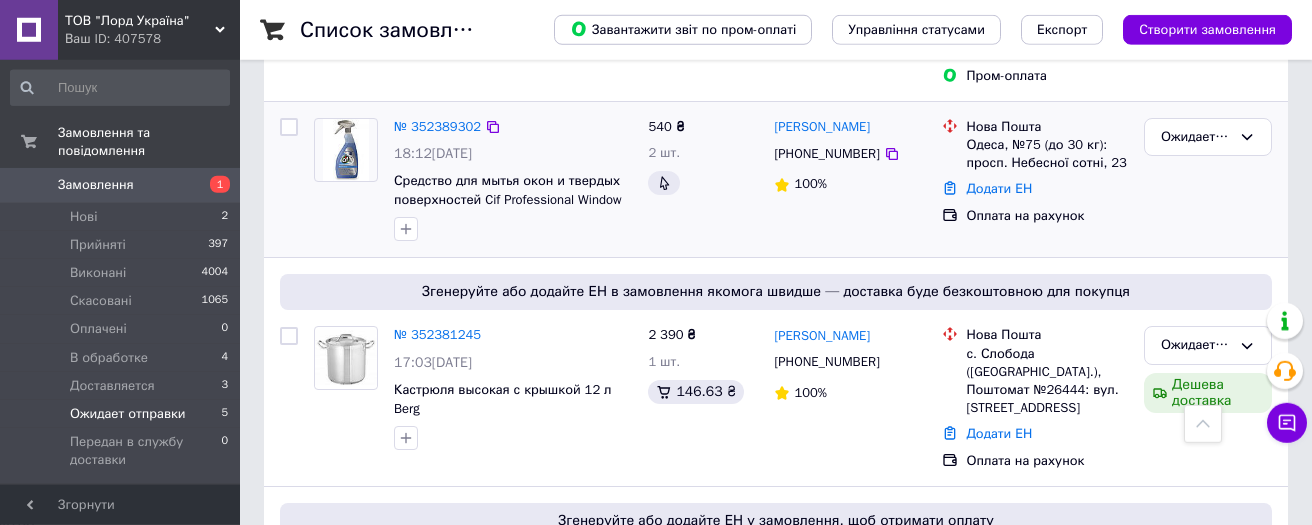 scroll, scrollTop: 959, scrollLeft: 0, axis: vertical 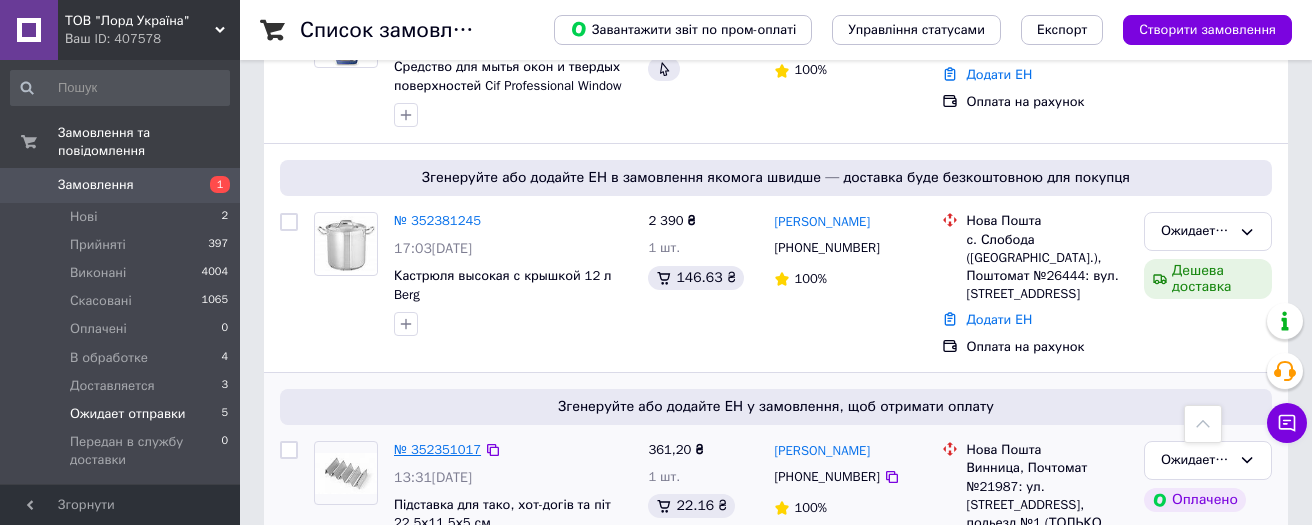 click on "№ 352351017" at bounding box center (437, 449) 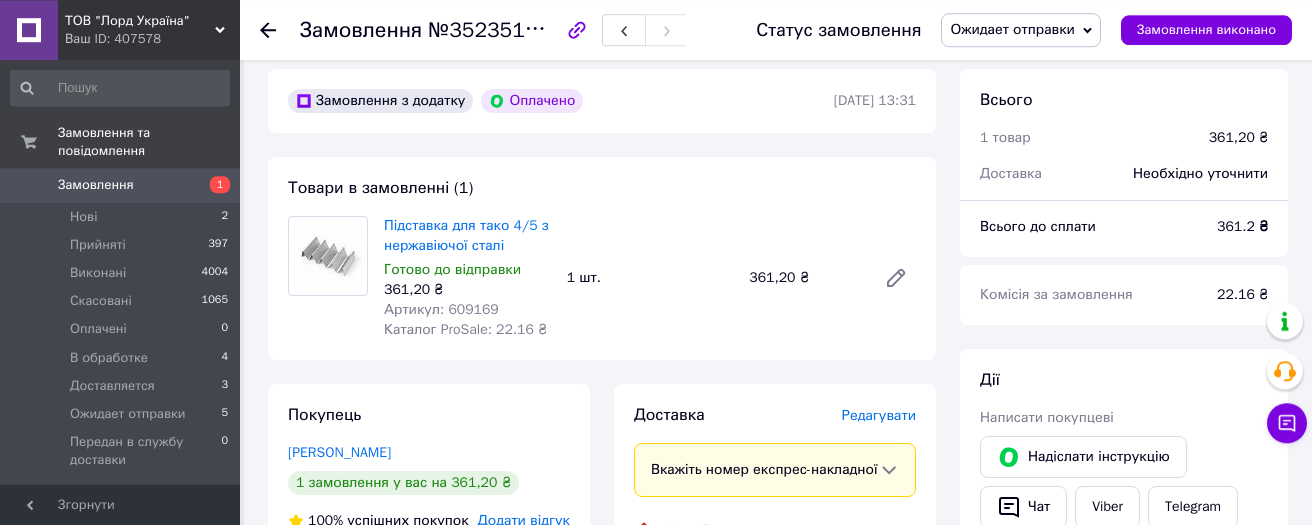 scroll, scrollTop: 0, scrollLeft: 0, axis: both 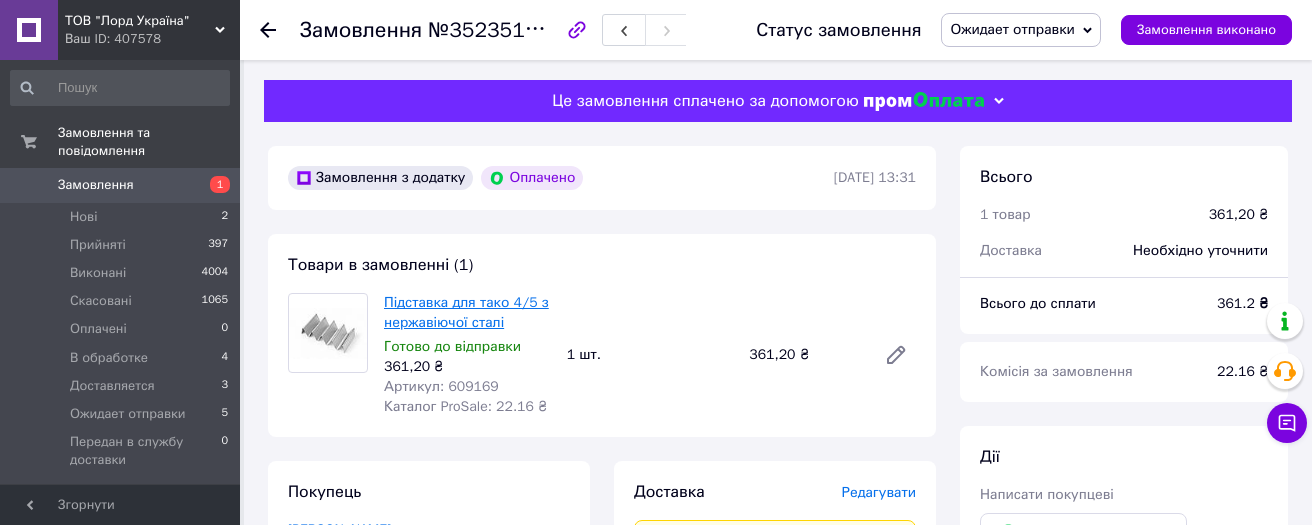 click on "Підставка для тако 4/5 з нержавіючої сталі" at bounding box center (466, 312) 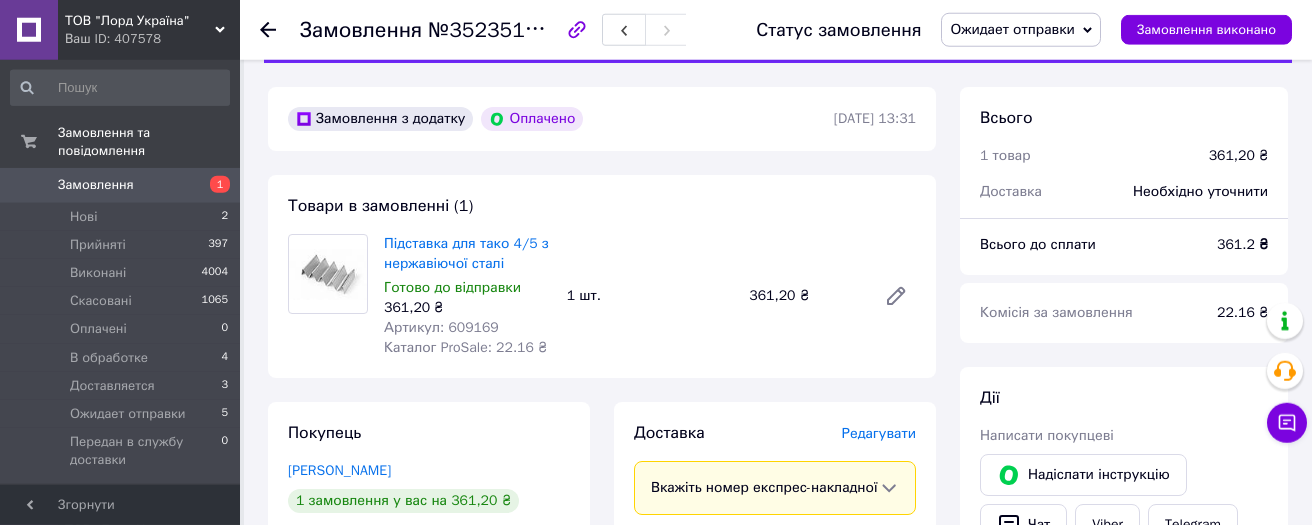 scroll, scrollTop: 0, scrollLeft: 0, axis: both 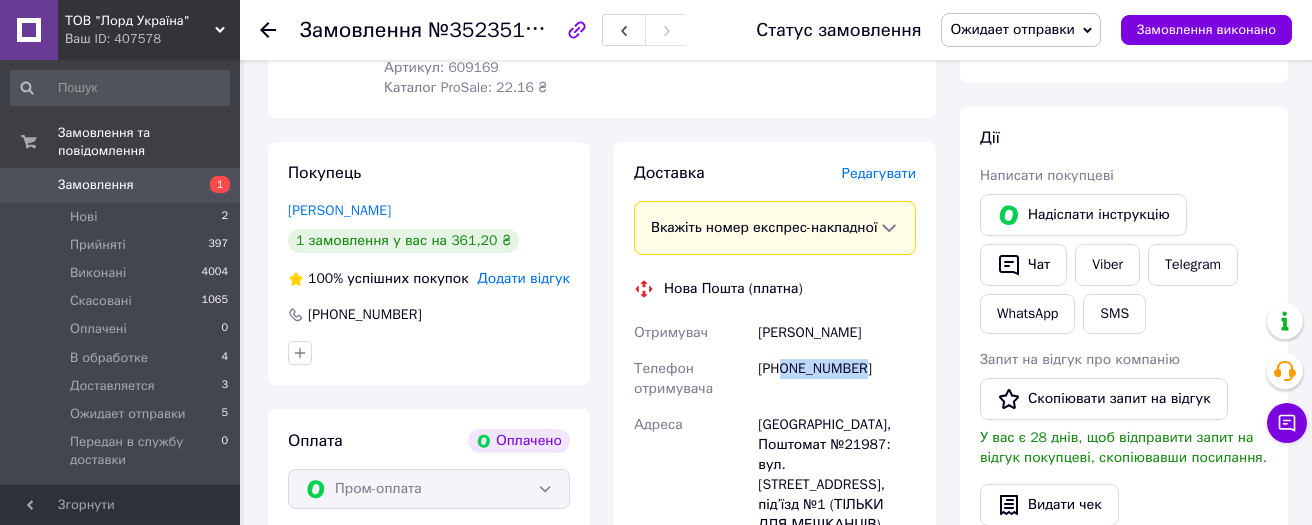 drag, startPoint x: 862, startPoint y: 392, endPoint x: 803, endPoint y: 392, distance: 59 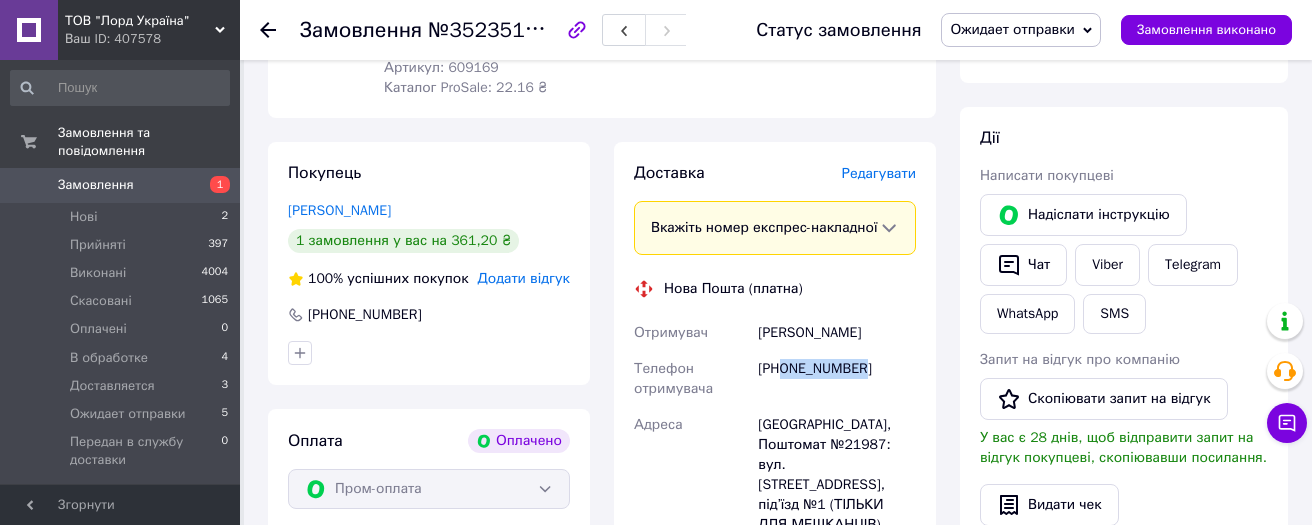 drag, startPoint x: 864, startPoint y: 390, endPoint x: 782, endPoint y: 392, distance: 82.02438 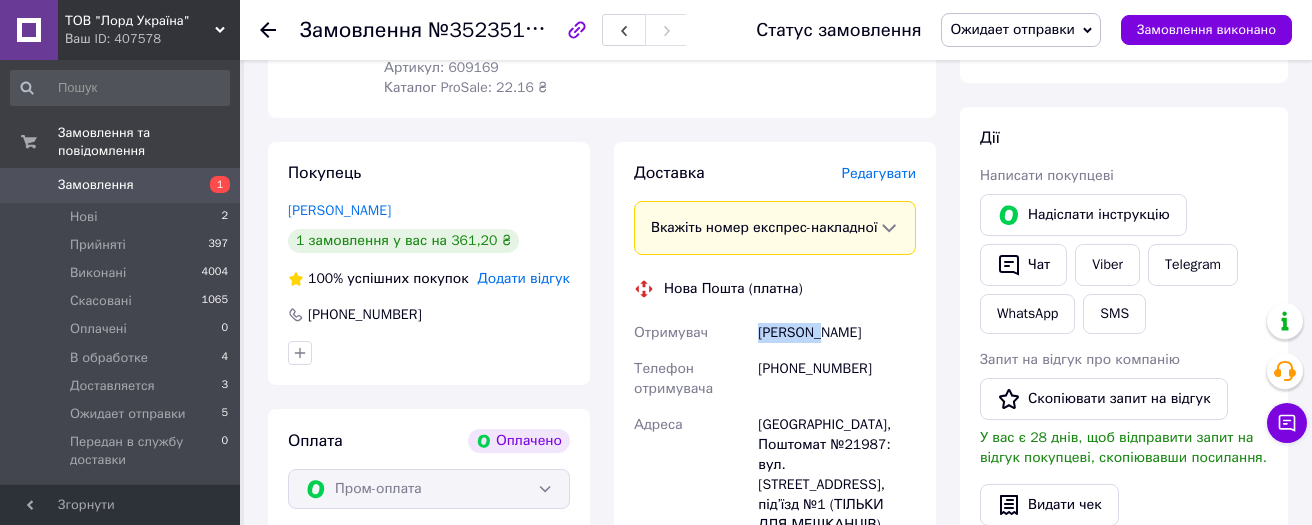 drag, startPoint x: 759, startPoint y: 353, endPoint x: 823, endPoint y: 353, distance: 64 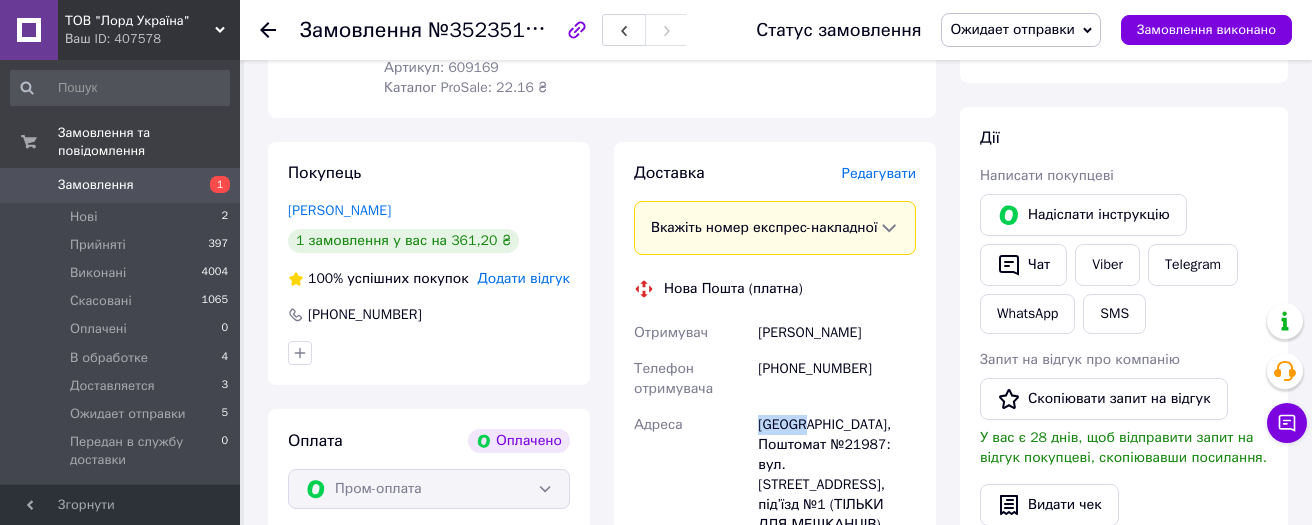 drag, startPoint x: 761, startPoint y: 448, endPoint x: 800, endPoint y: 448, distance: 39 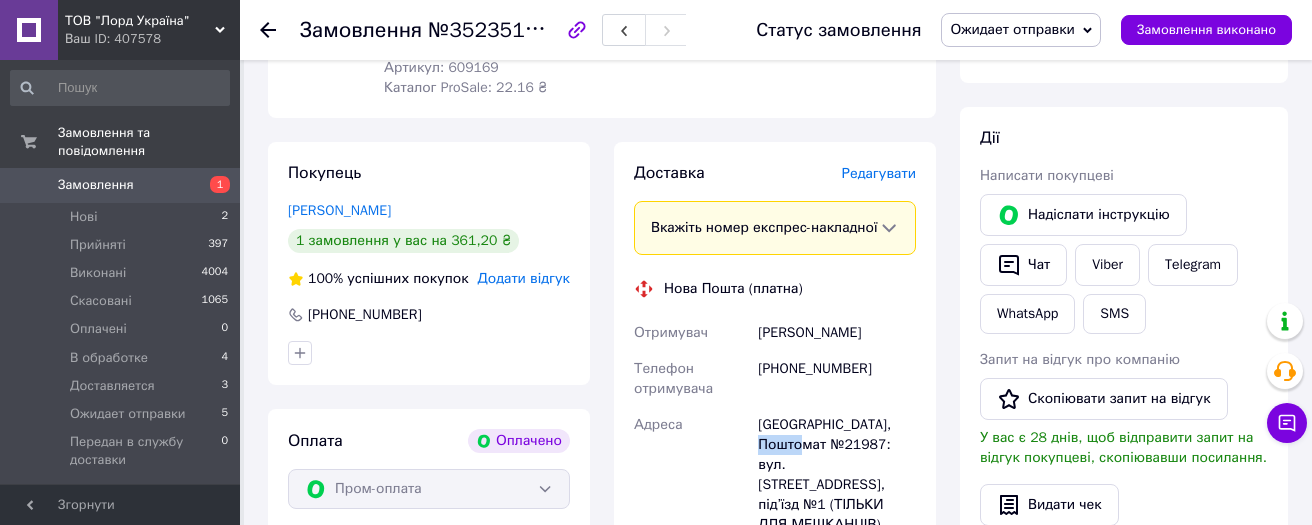 drag, startPoint x: 774, startPoint y: 467, endPoint x: 813, endPoint y: 467, distance: 39 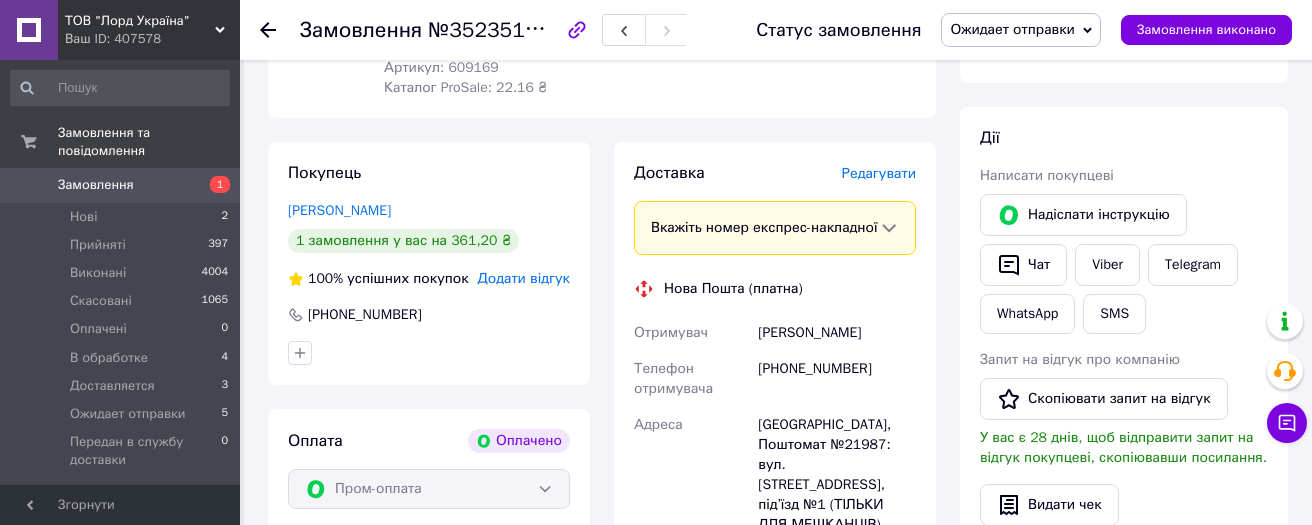 drag, startPoint x: 916, startPoint y: 408, endPoint x: 837, endPoint y: 434, distance: 83.1685 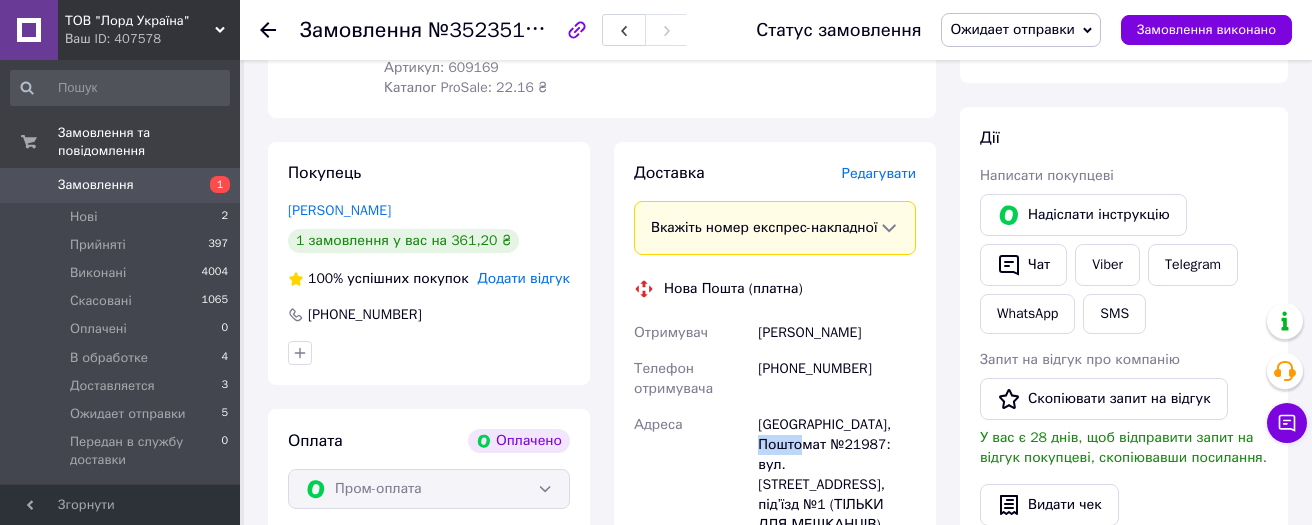drag, startPoint x: 777, startPoint y: 465, endPoint x: 809, endPoint y: 461, distance: 32.24903 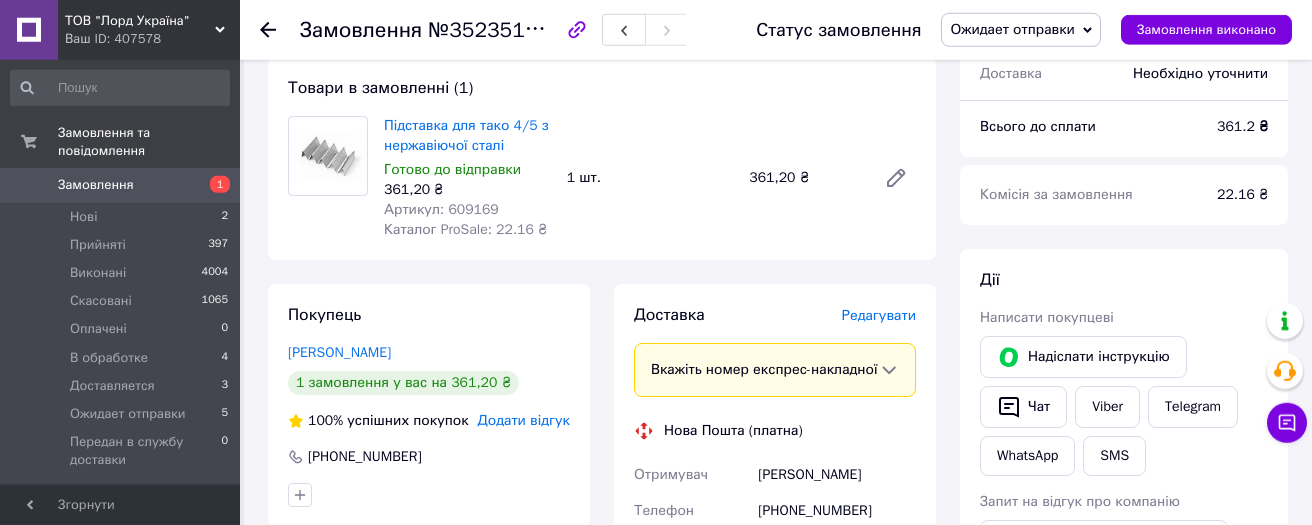 scroll, scrollTop: 319, scrollLeft: 0, axis: vertical 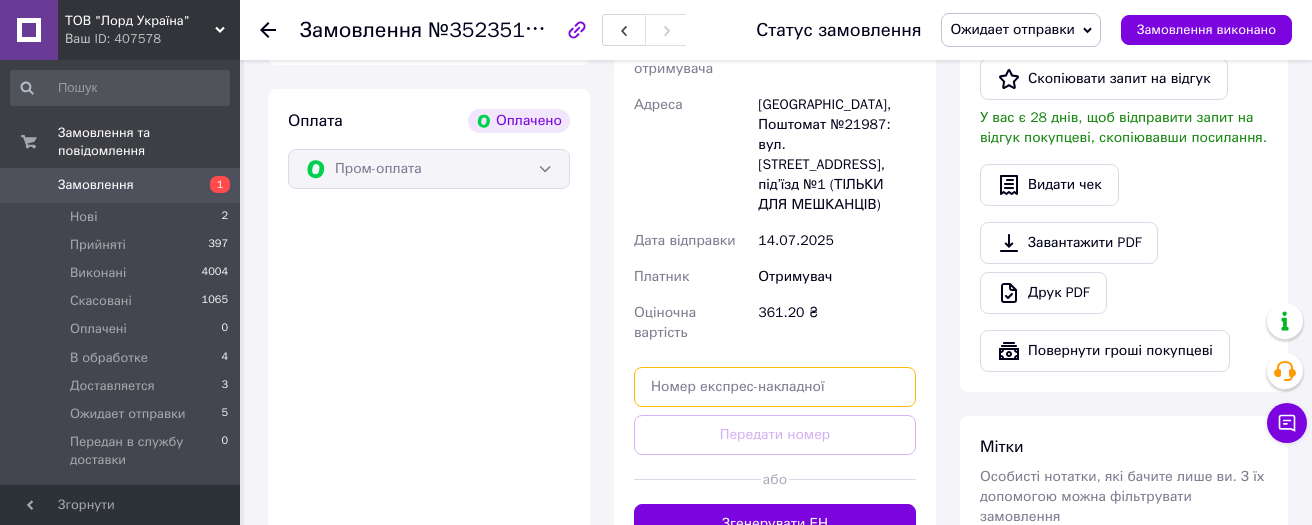click at bounding box center [775, 387] 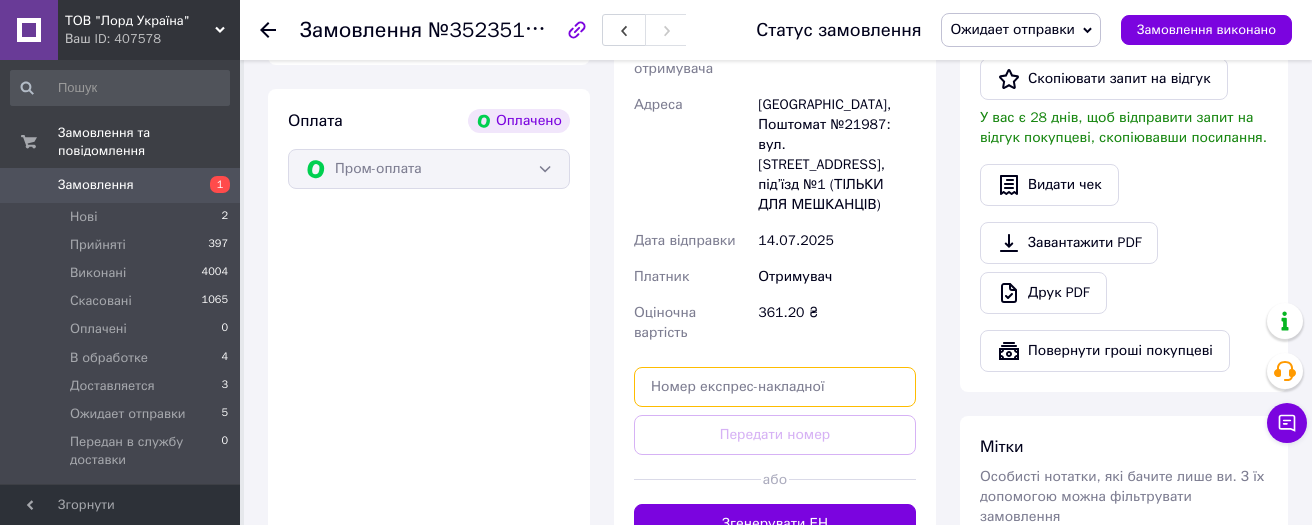 paste on "20451205007756" 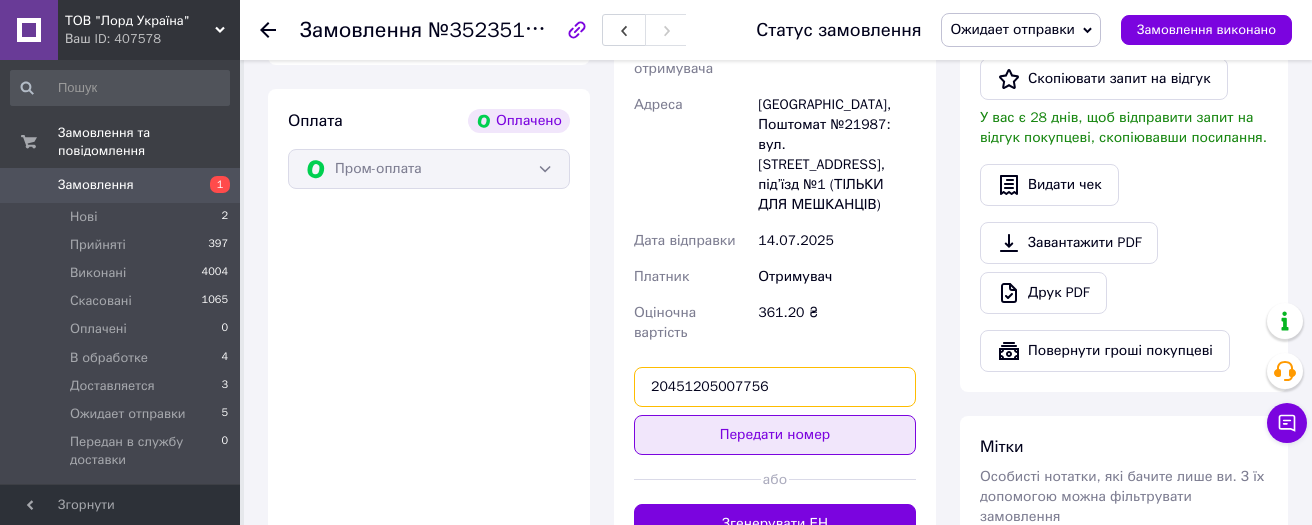 type on "20451205007756" 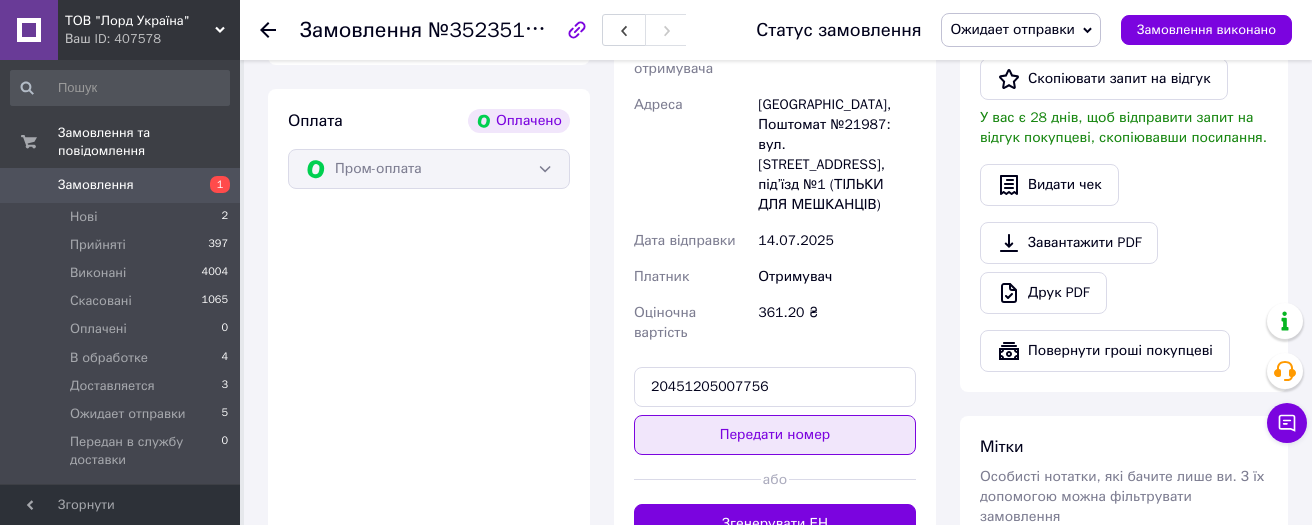 click on "Передати номер" at bounding box center (775, 435) 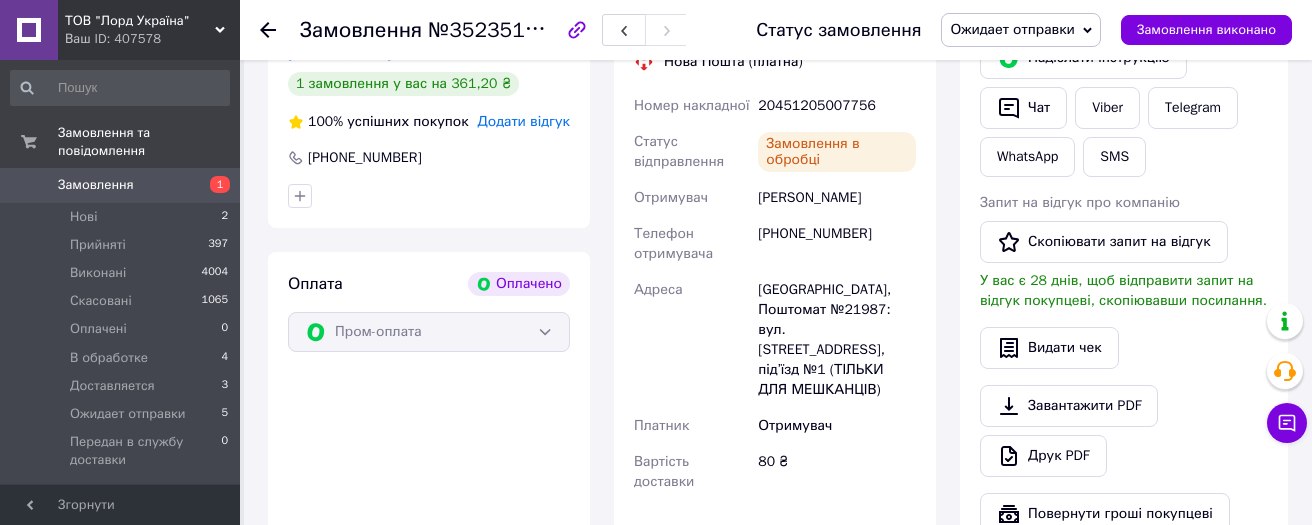 scroll, scrollTop: 426, scrollLeft: 0, axis: vertical 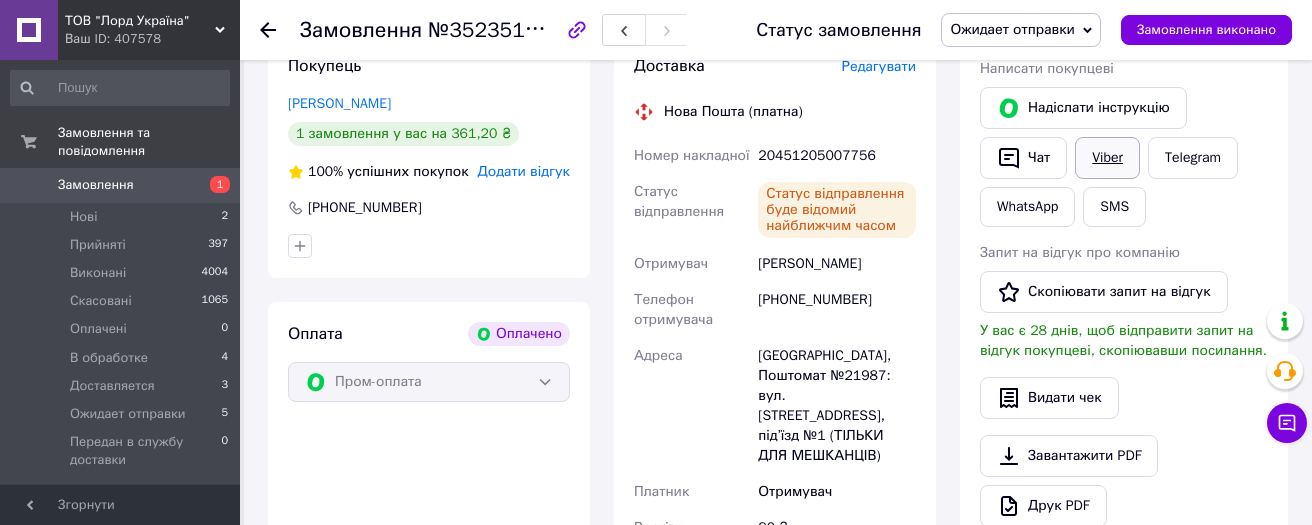 click on "Viber" at bounding box center [1107, 158] 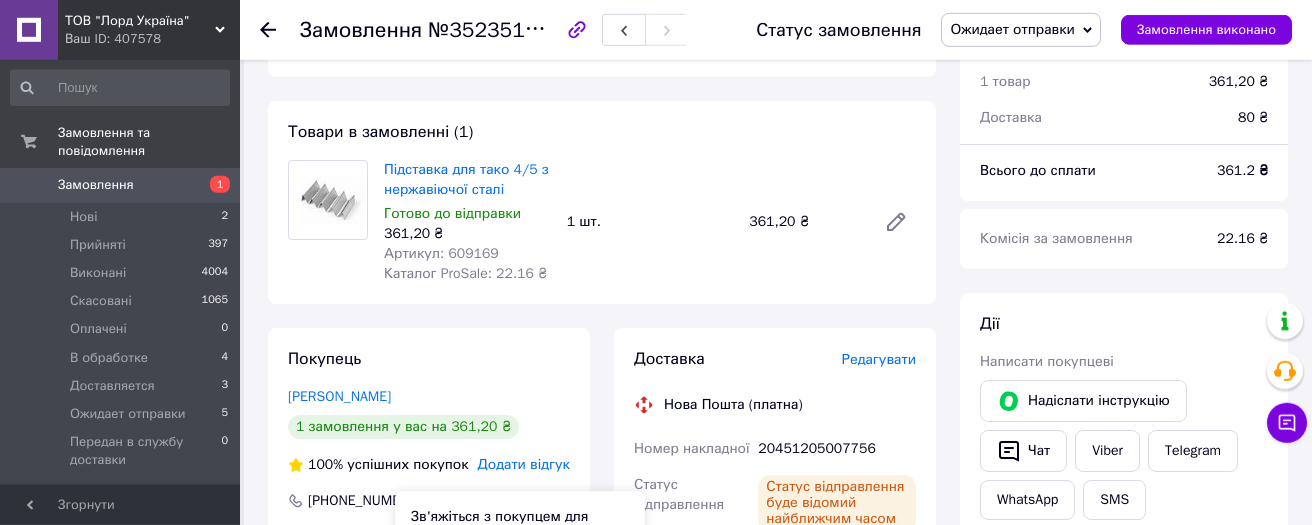 scroll, scrollTop: 106, scrollLeft: 0, axis: vertical 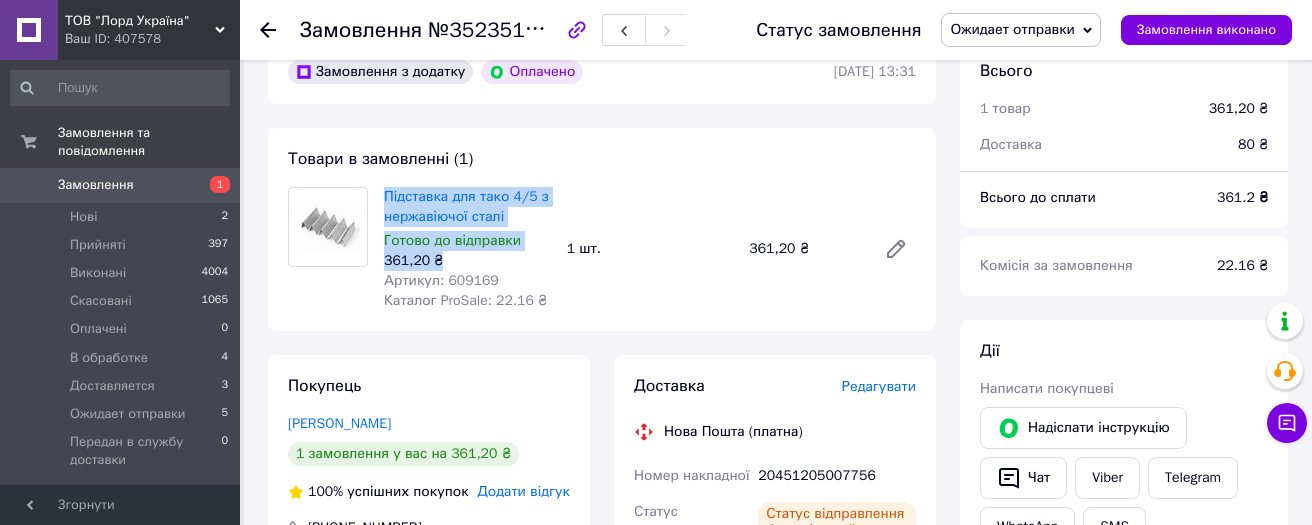 drag, startPoint x: 377, startPoint y: 186, endPoint x: 497, endPoint y: 258, distance: 139.94284 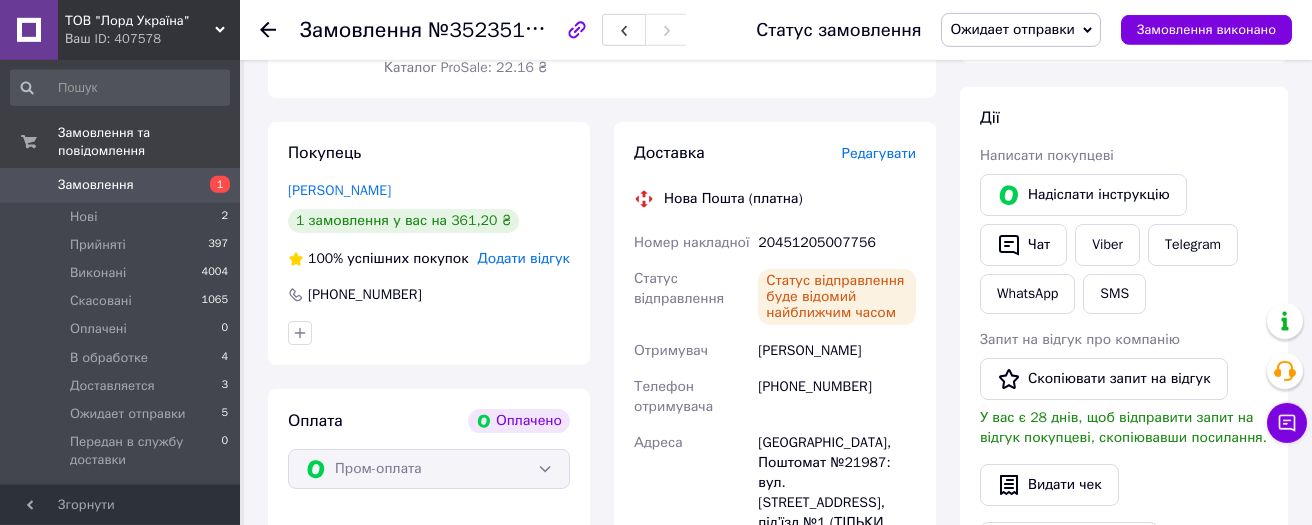 scroll, scrollTop: 426, scrollLeft: 0, axis: vertical 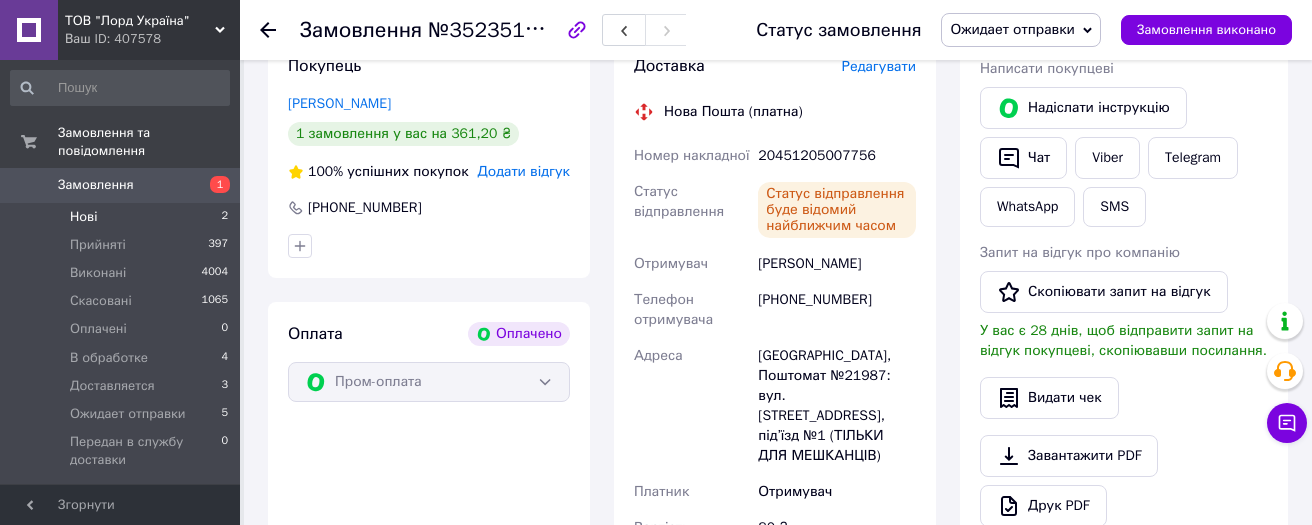 click on "Нові" at bounding box center (83, 217) 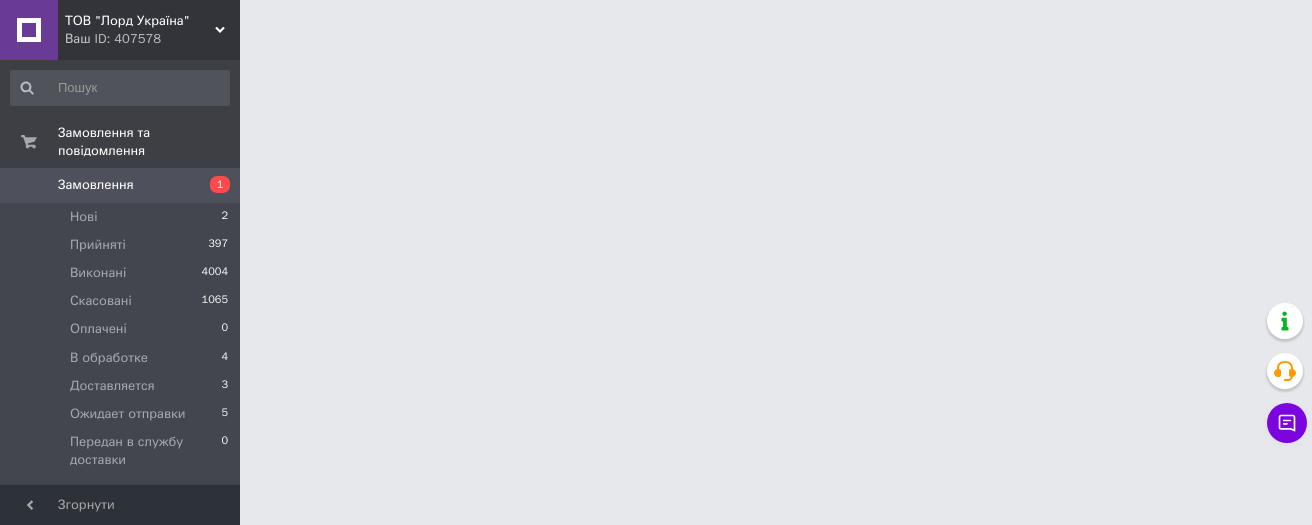 scroll, scrollTop: 0, scrollLeft: 0, axis: both 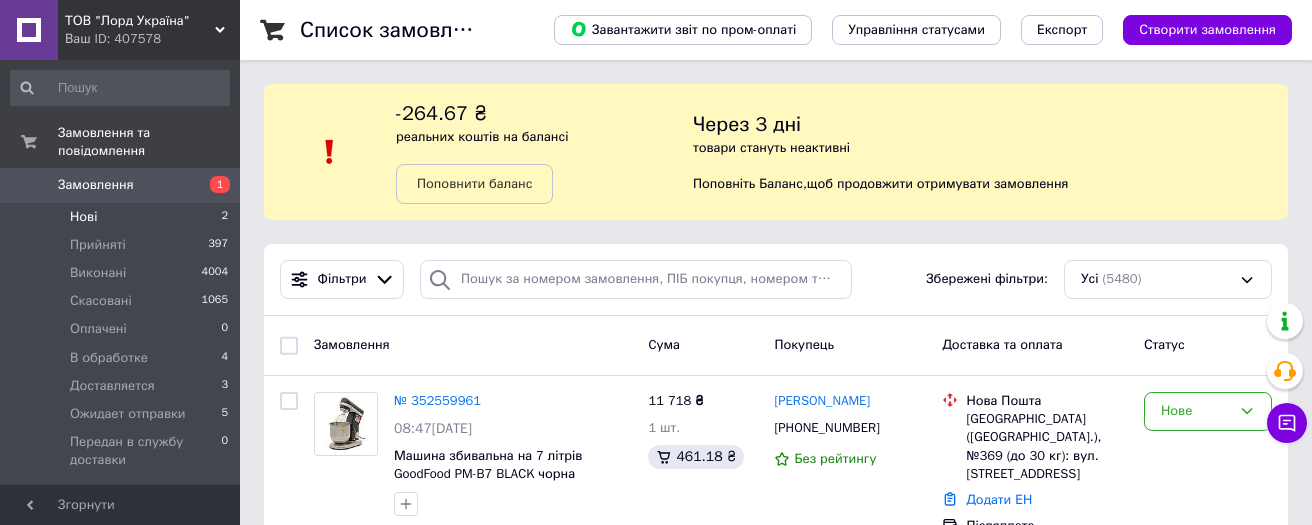 click on "Нові" at bounding box center [83, 217] 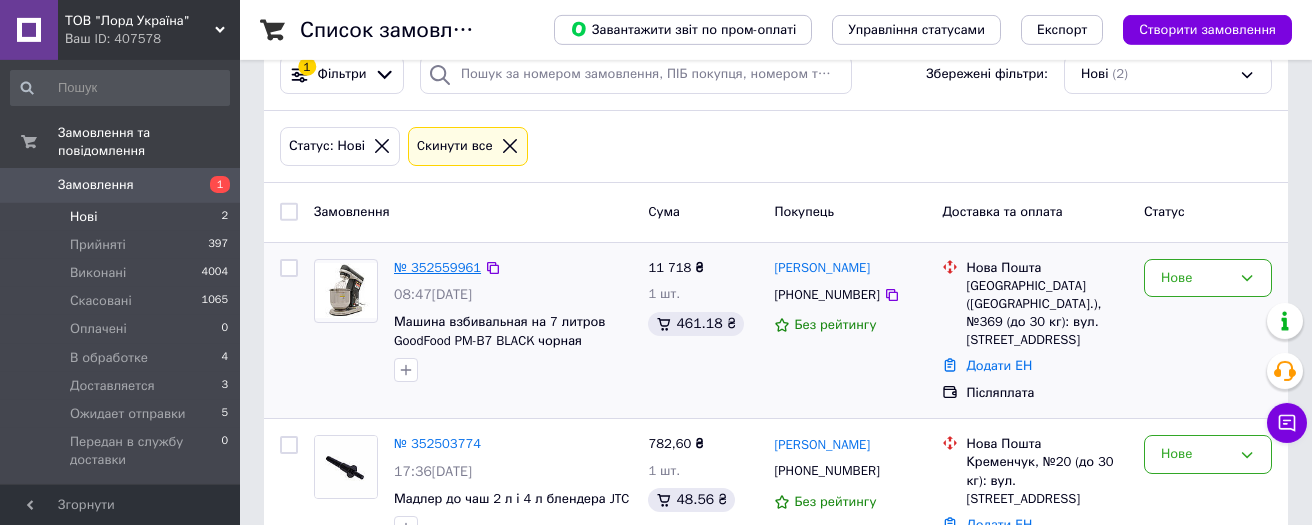 scroll, scrollTop: 213, scrollLeft: 0, axis: vertical 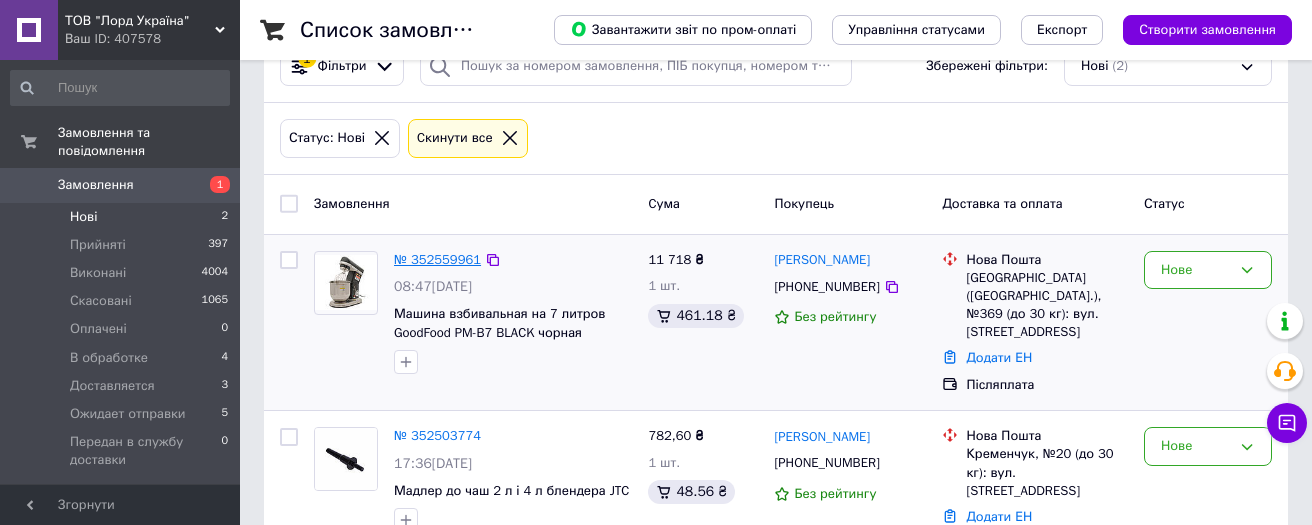 click on "№ 352559961" at bounding box center (437, 259) 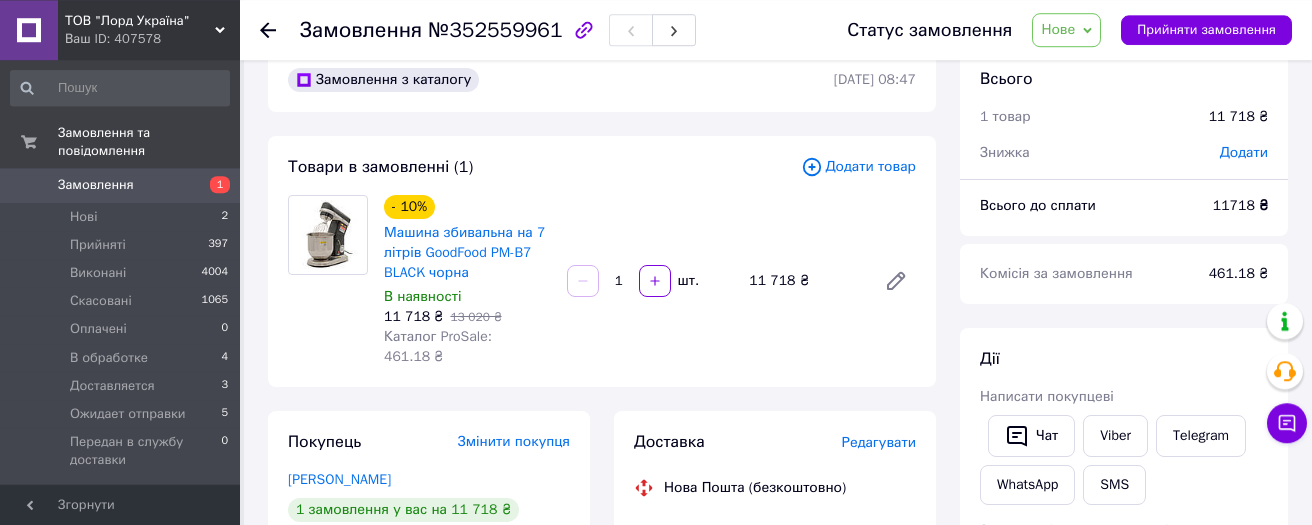 scroll, scrollTop: 0, scrollLeft: 0, axis: both 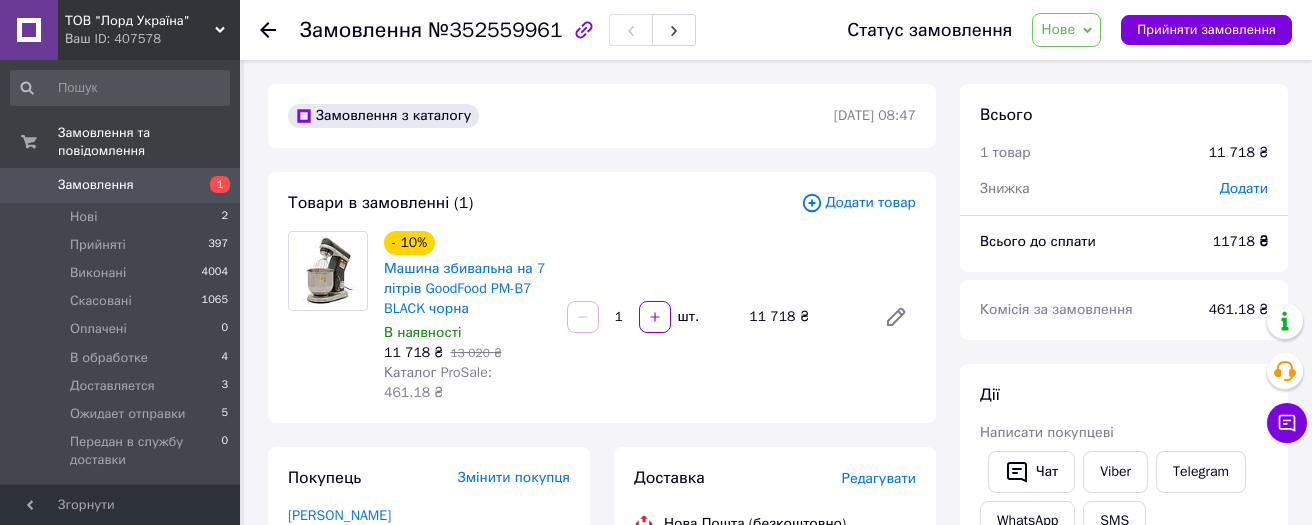 click on "Нове" at bounding box center (1066, 30) 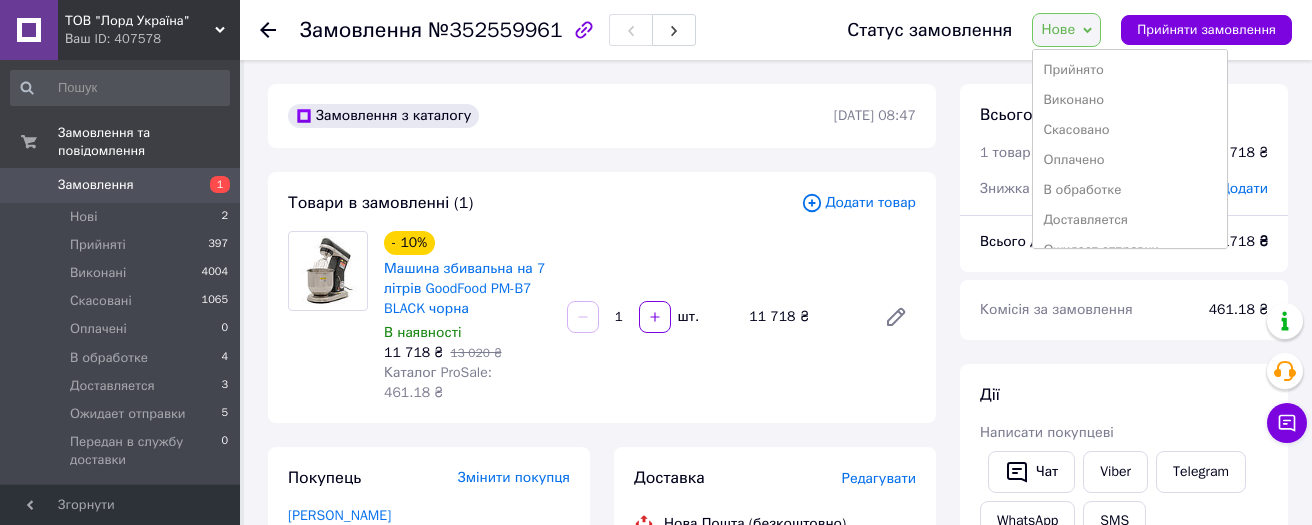 drag, startPoint x: 1103, startPoint y: 189, endPoint x: 651, endPoint y: 286, distance: 462.29105 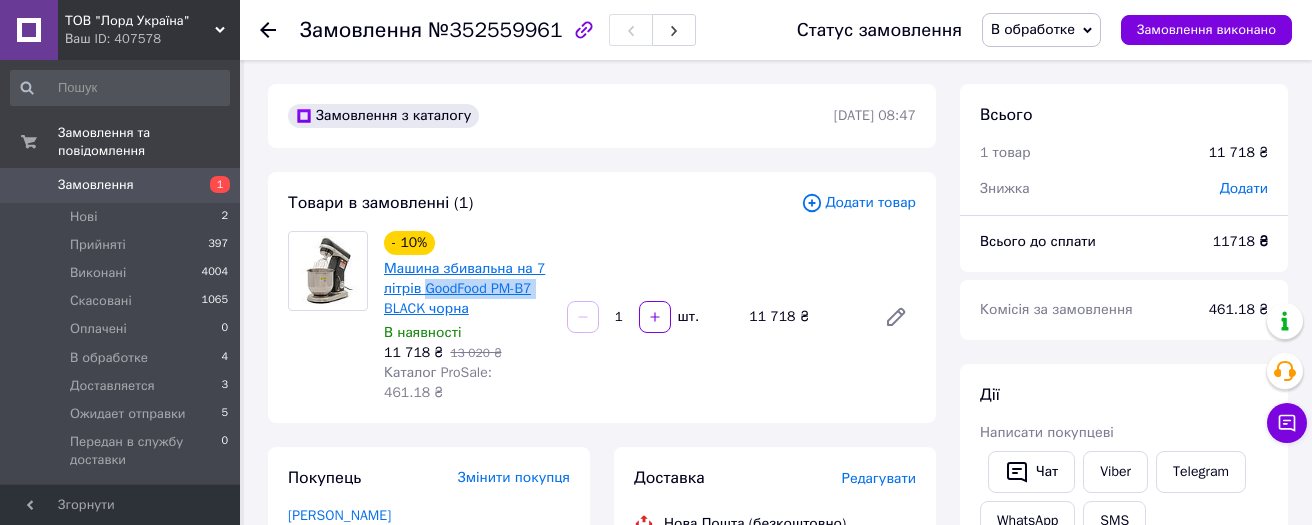 drag, startPoint x: 553, startPoint y: 294, endPoint x: 428, endPoint y: 292, distance: 125.016 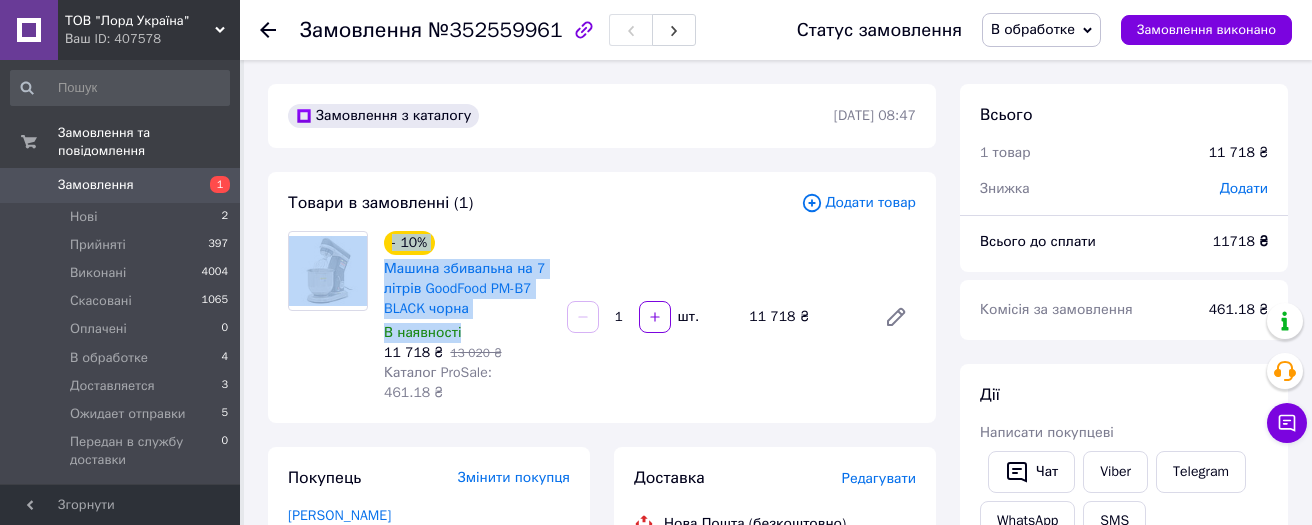 drag, startPoint x: 374, startPoint y: 258, endPoint x: 508, endPoint y: 326, distance: 150.26643 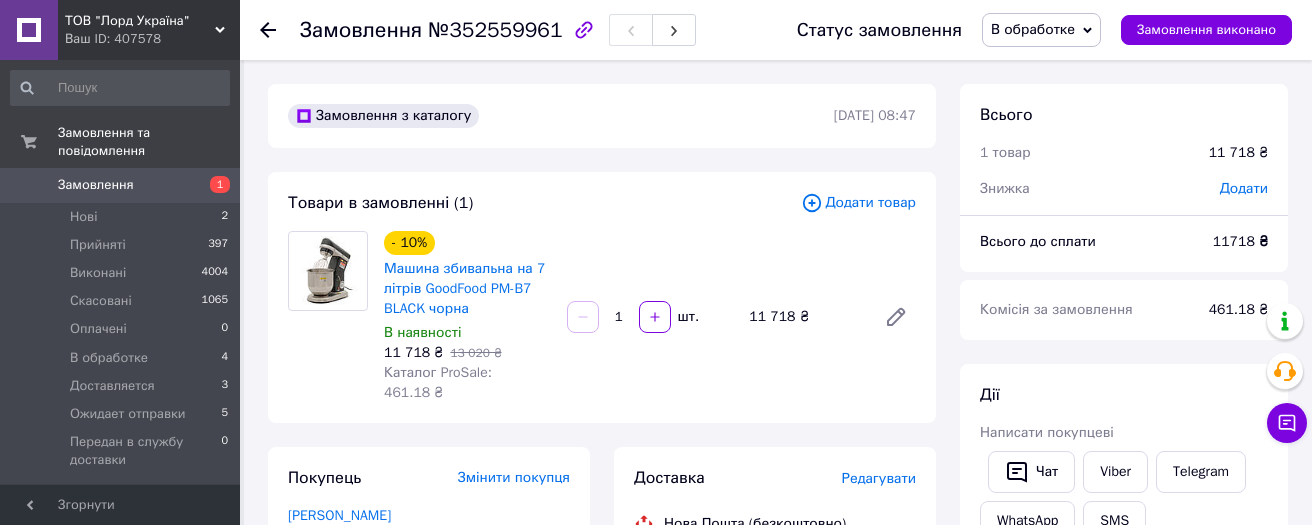 drag, startPoint x: 579, startPoint y: 383, endPoint x: 574, endPoint y: 373, distance: 11.18034 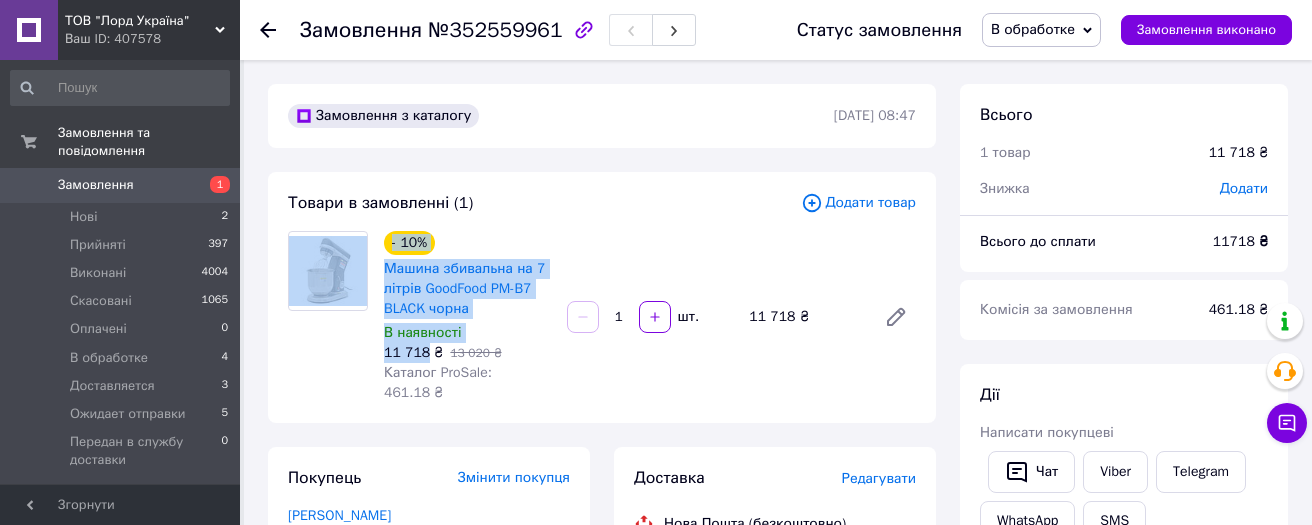 drag, startPoint x: 368, startPoint y: 264, endPoint x: 426, endPoint y: 355, distance: 107.912 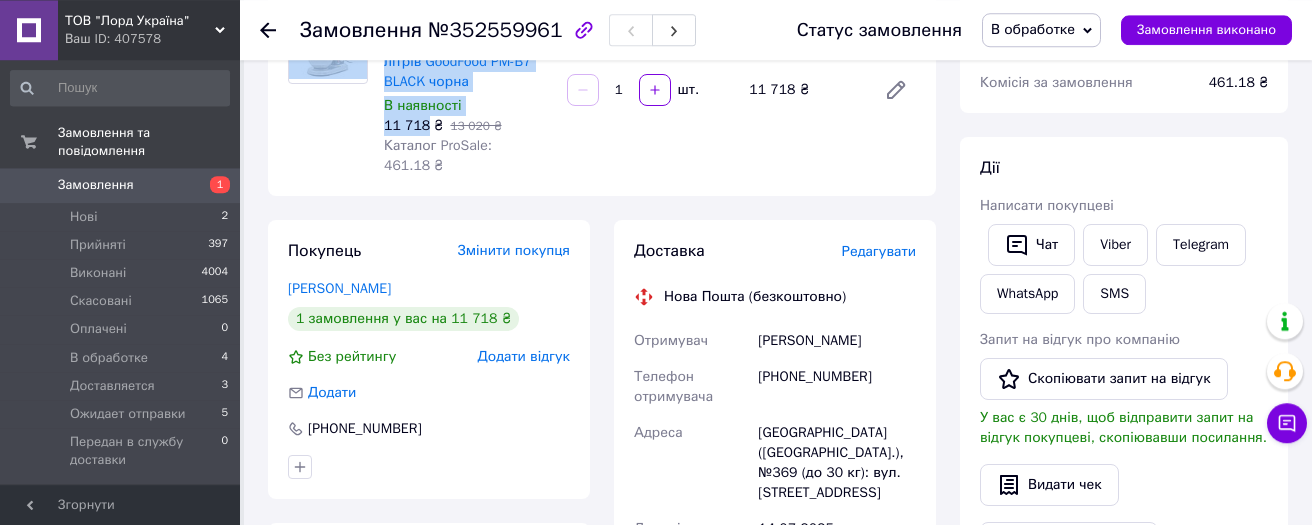 scroll, scrollTop: 319, scrollLeft: 0, axis: vertical 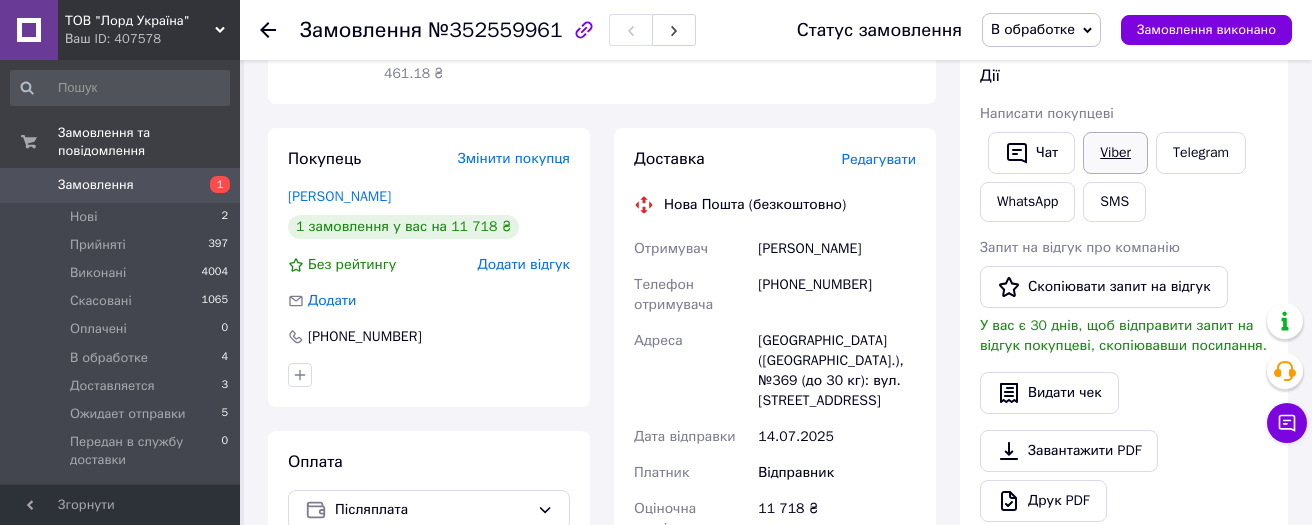 click on "Viber" at bounding box center (1115, 153) 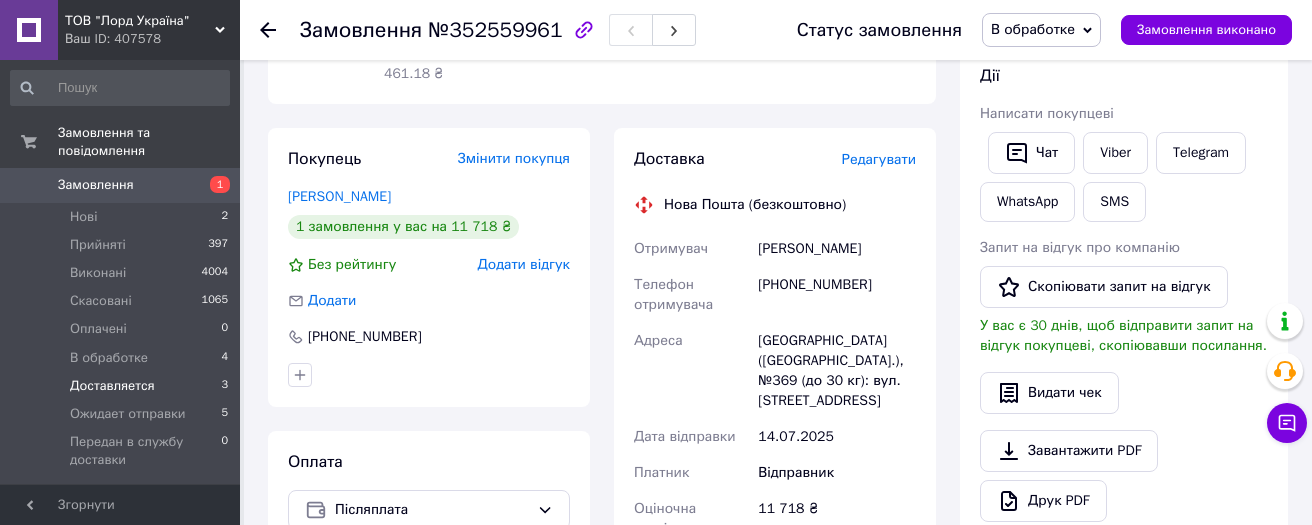 click on "Доставляется" at bounding box center [112, 386] 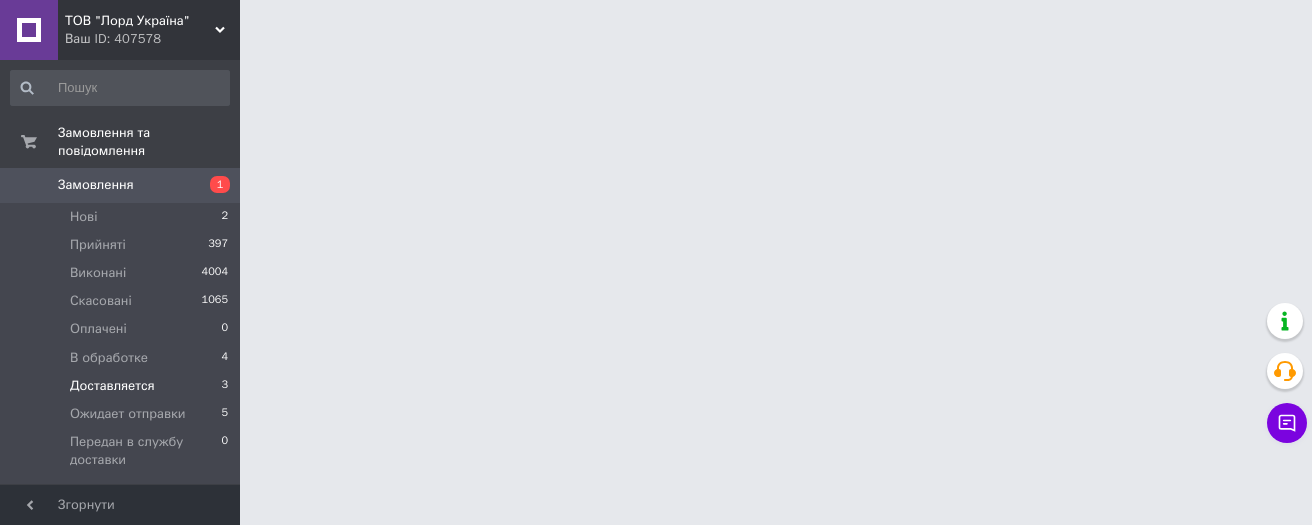 scroll, scrollTop: 0, scrollLeft: 0, axis: both 